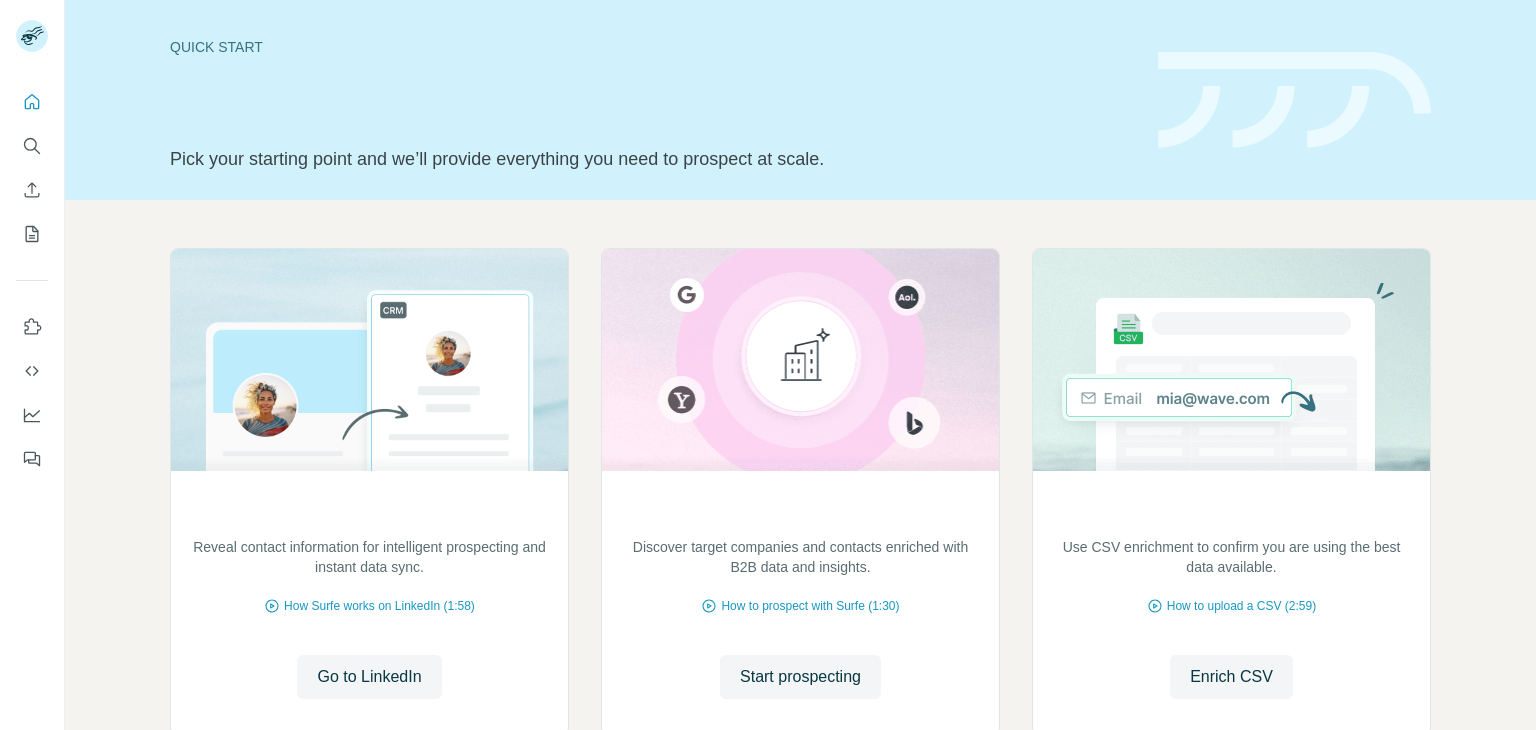 scroll, scrollTop: 0, scrollLeft: 0, axis: both 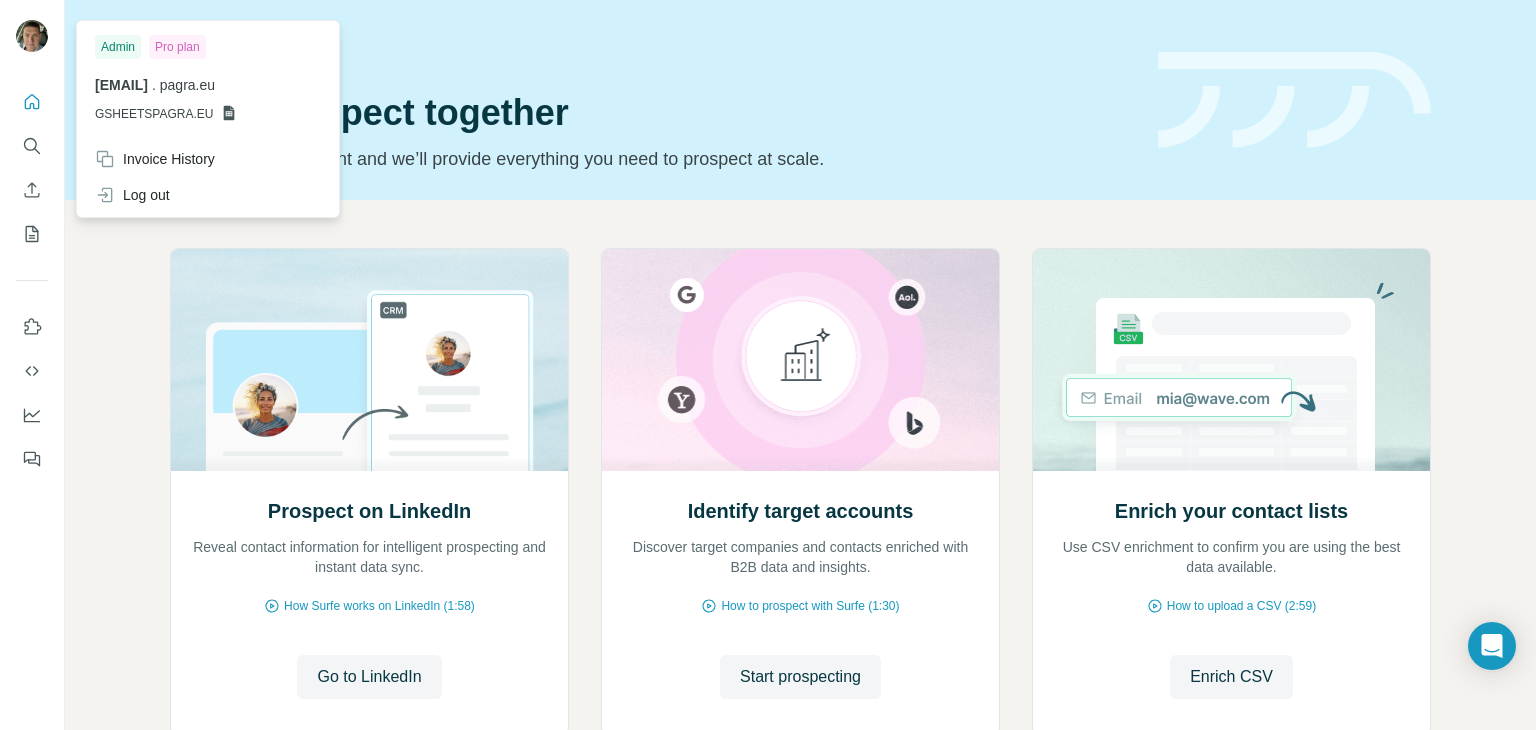 click at bounding box center [32, 36] 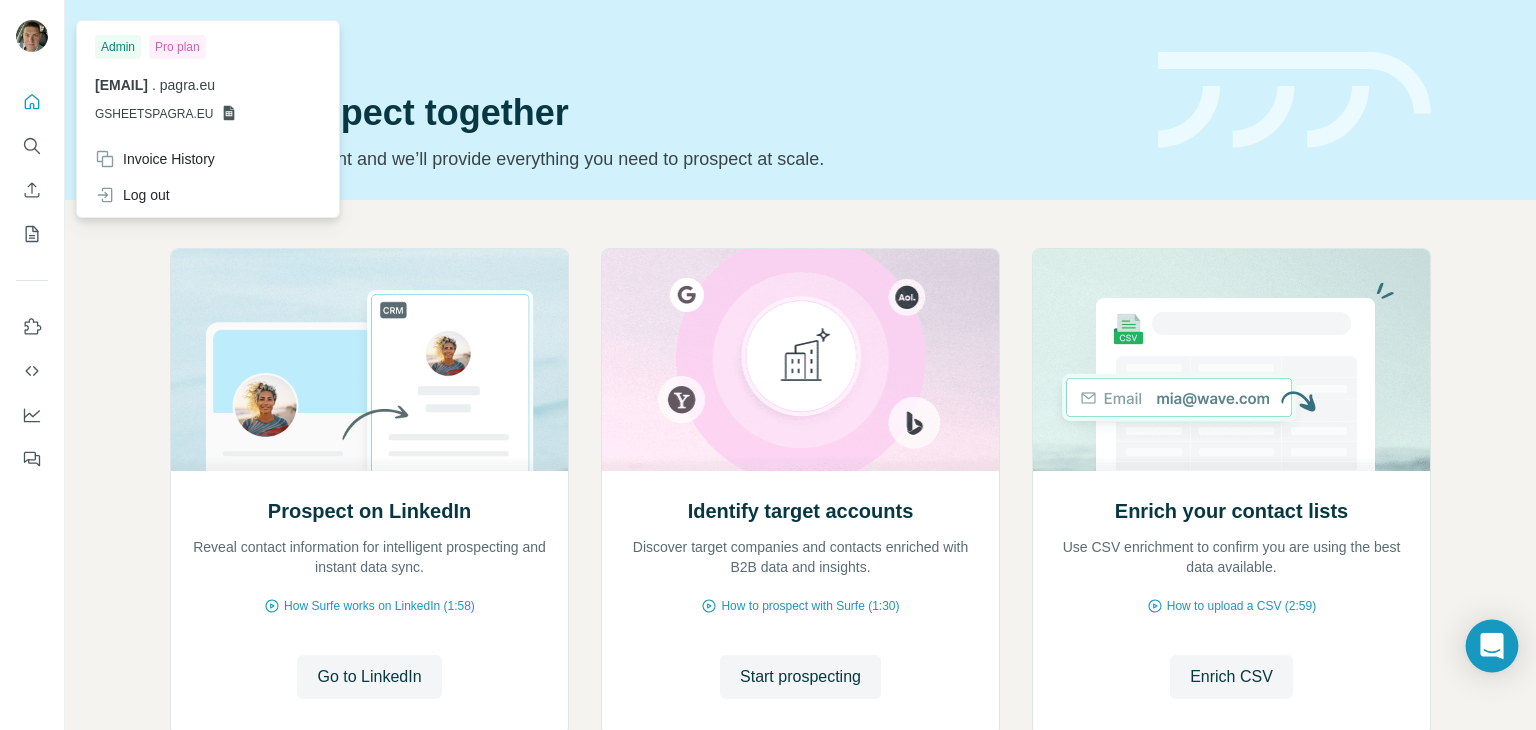 click at bounding box center (1492, 646) 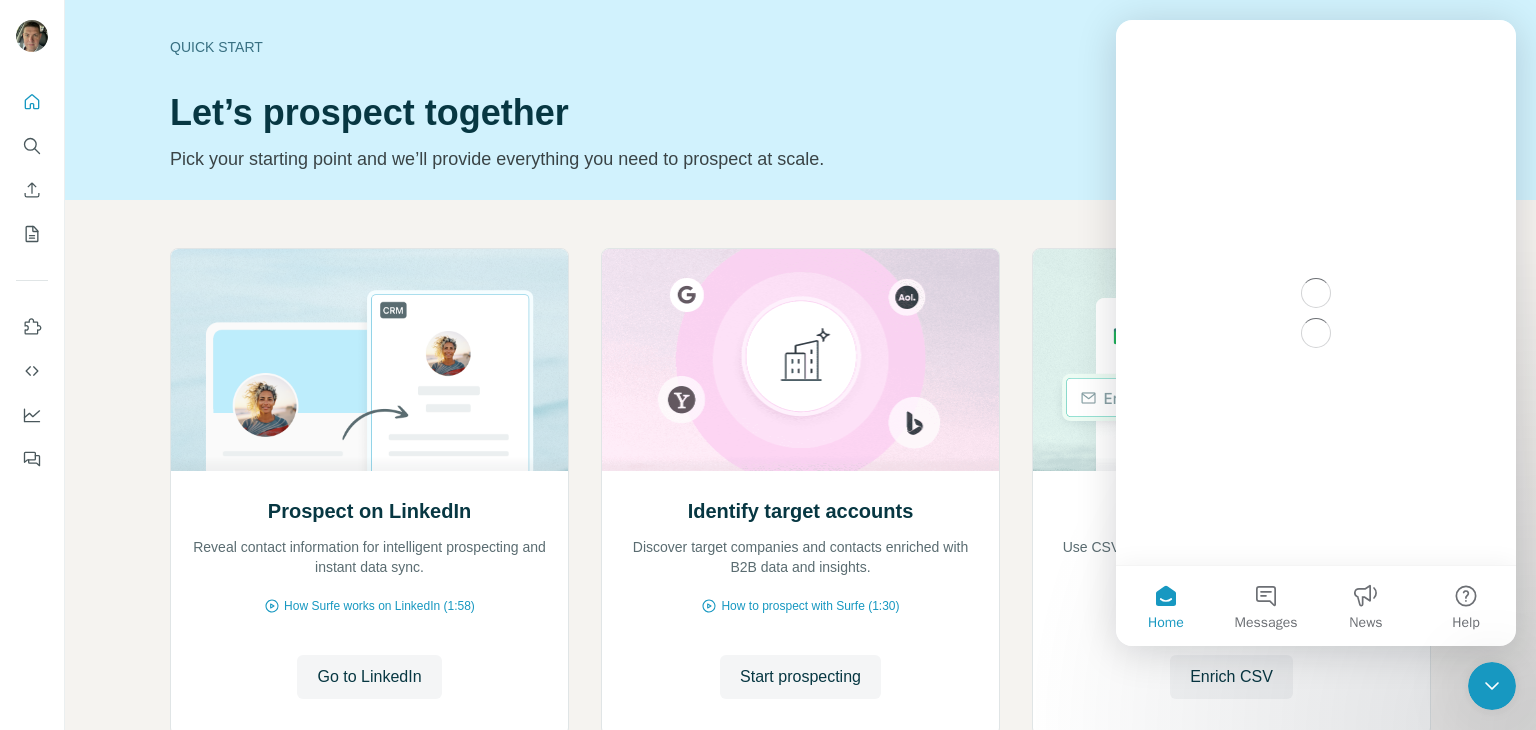 scroll, scrollTop: 0, scrollLeft: 0, axis: both 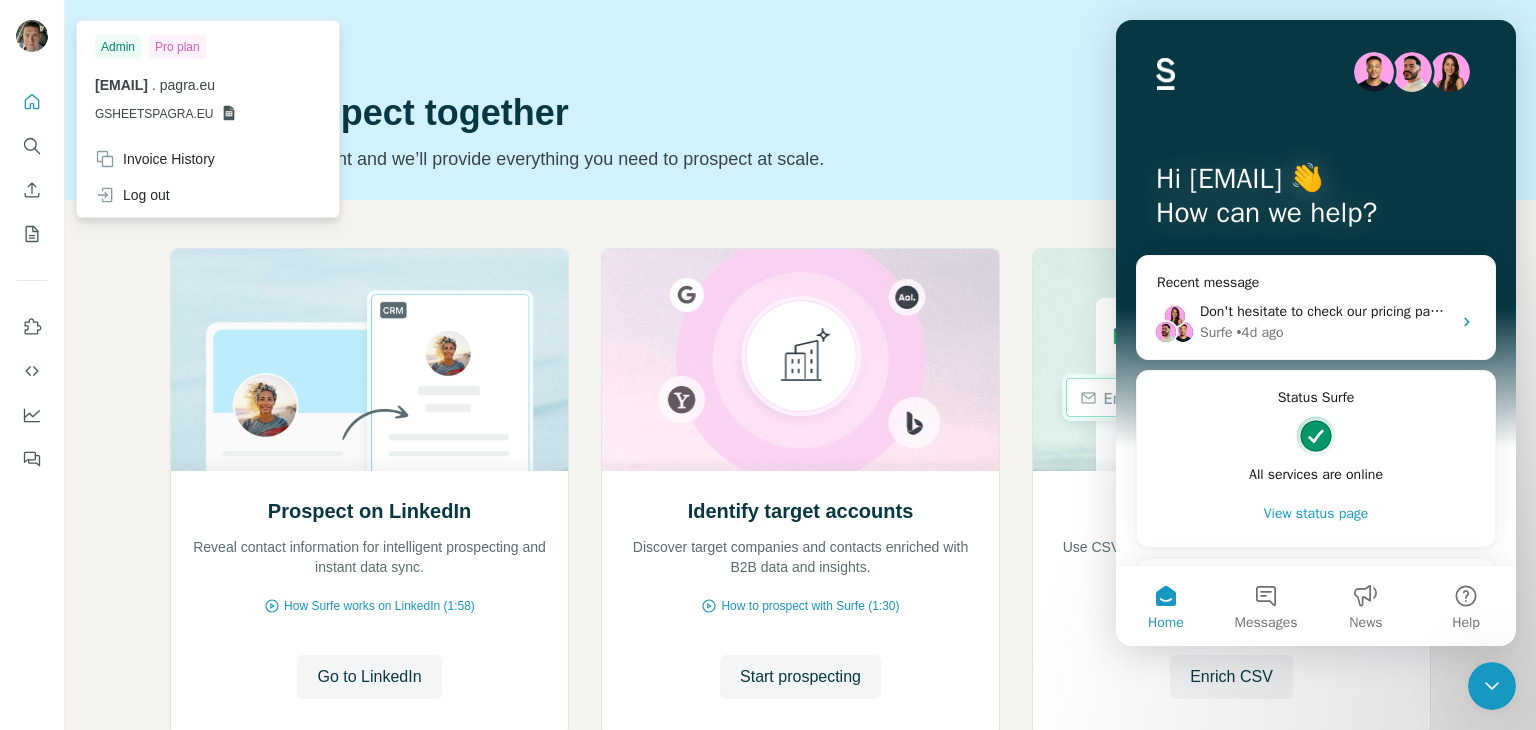 click at bounding box center [32, 36] 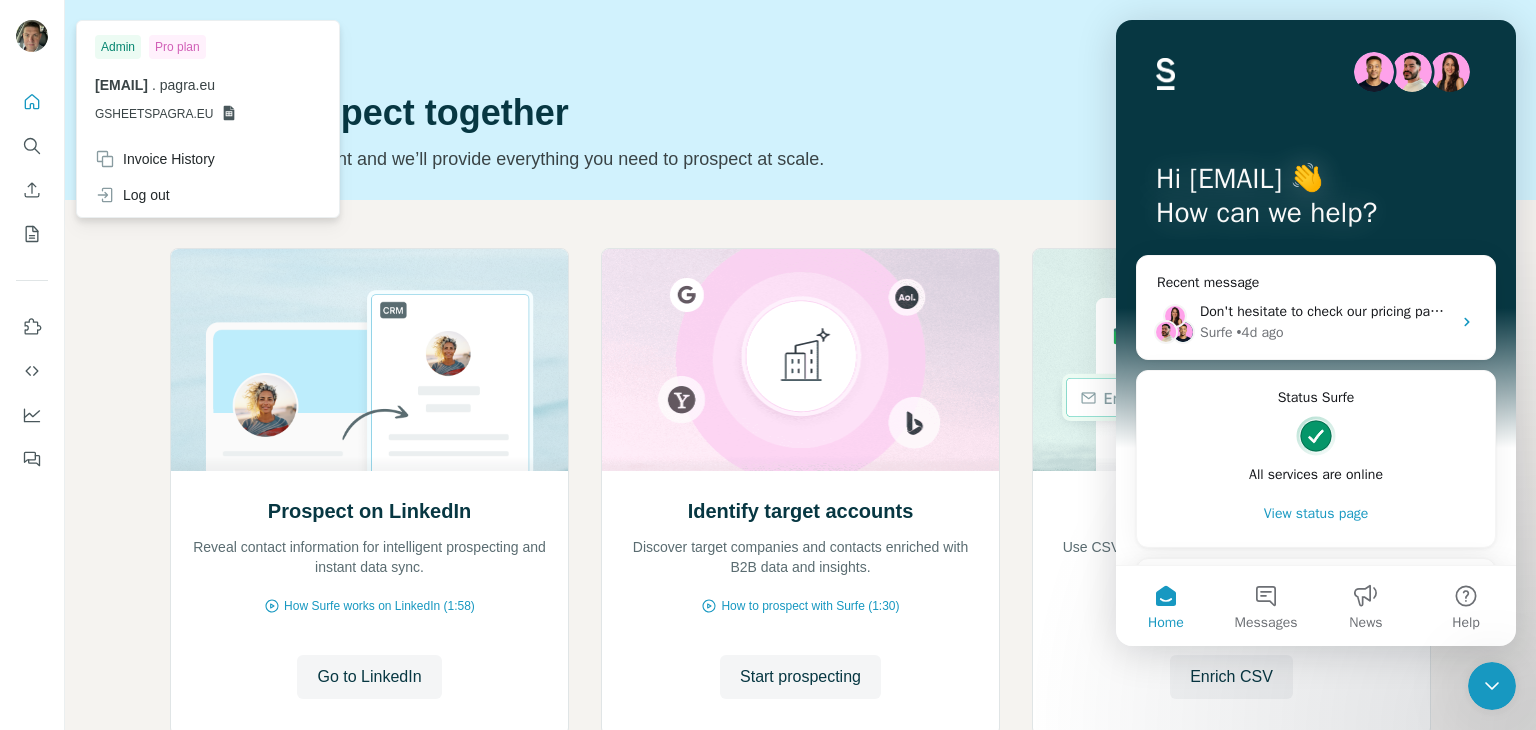 click on "Quick start Let’s prospect together Pick your starting point and we’ll provide everything you need to prospect at scale." at bounding box center (652, 100) 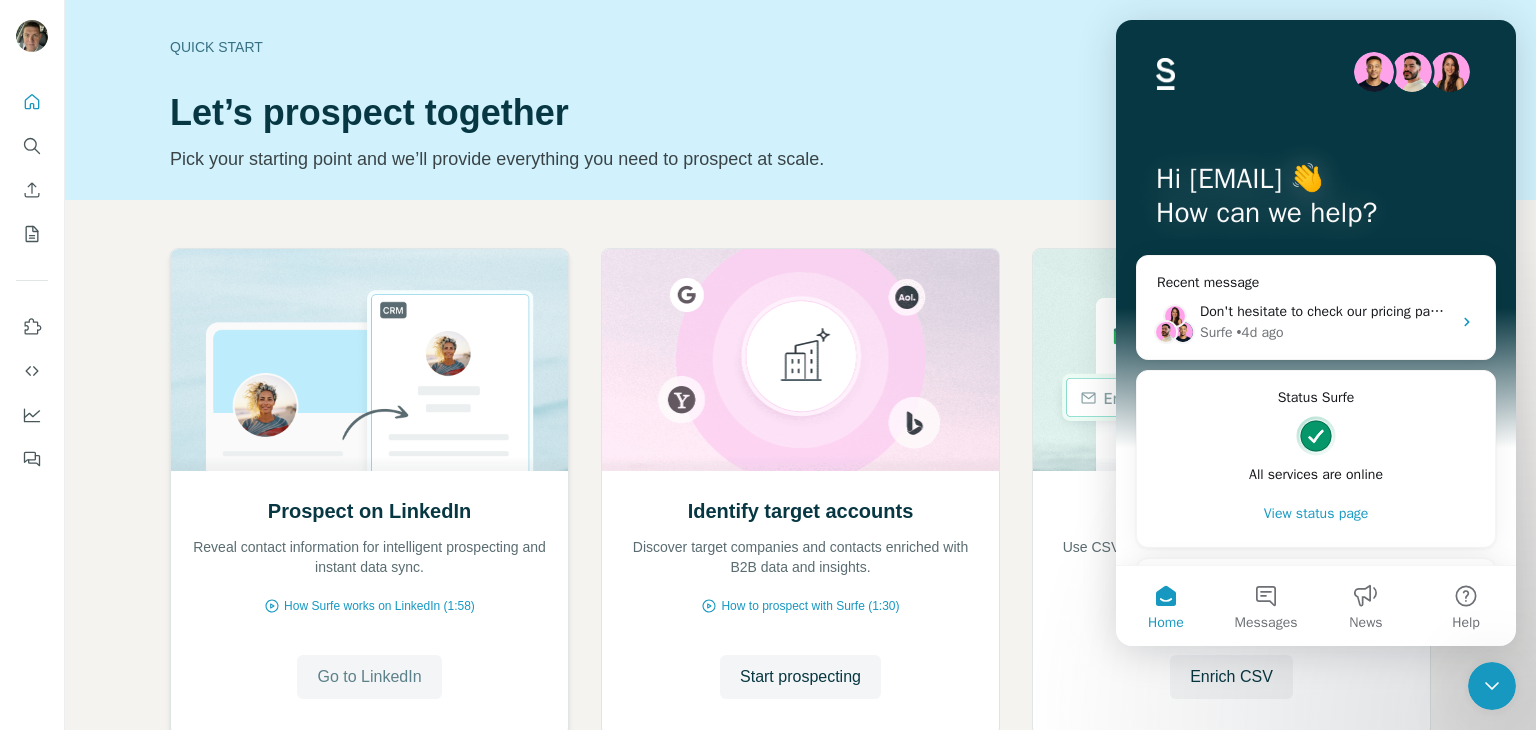 click on "Go to LinkedIn" at bounding box center (369, 677) 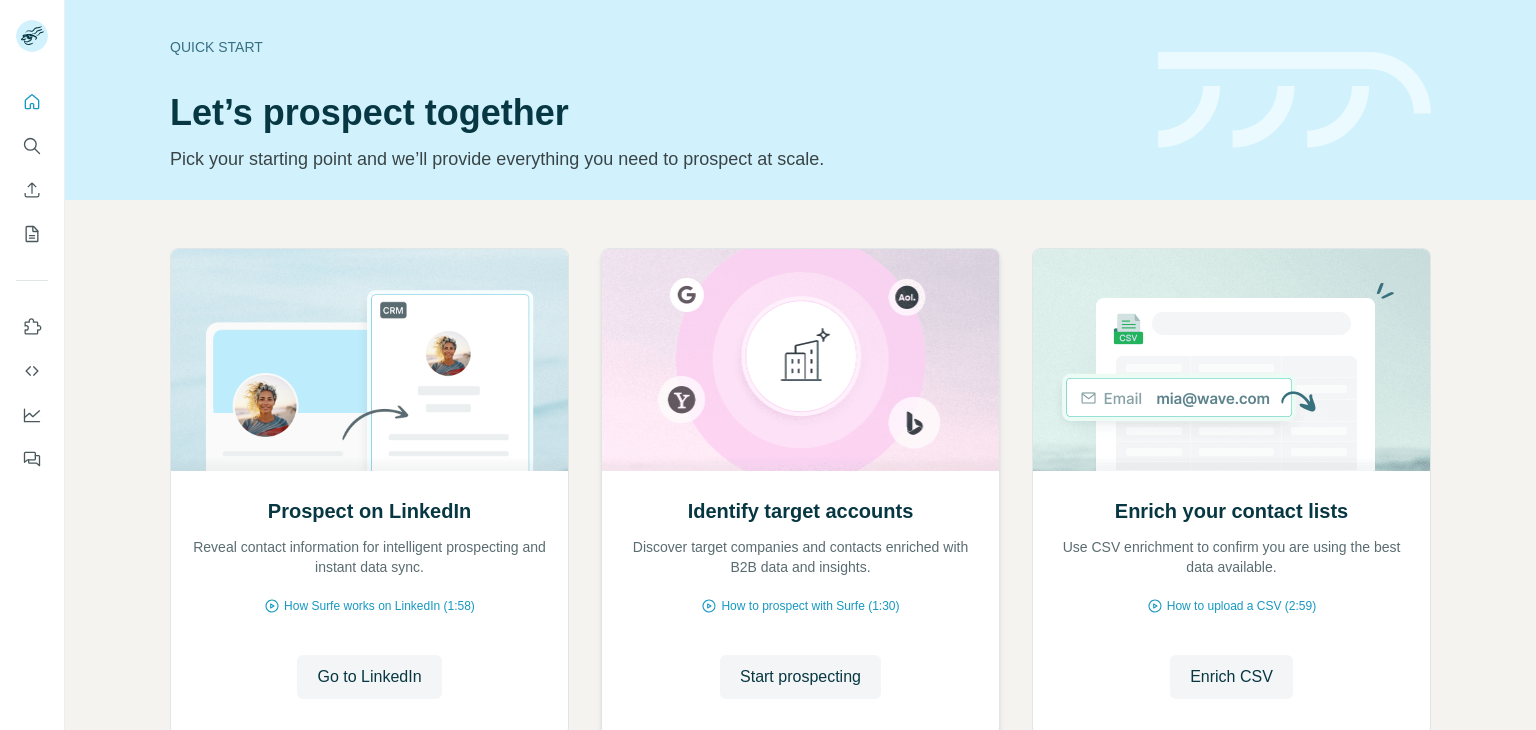 scroll, scrollTop: 0, scrollLeft: 0, axis: both 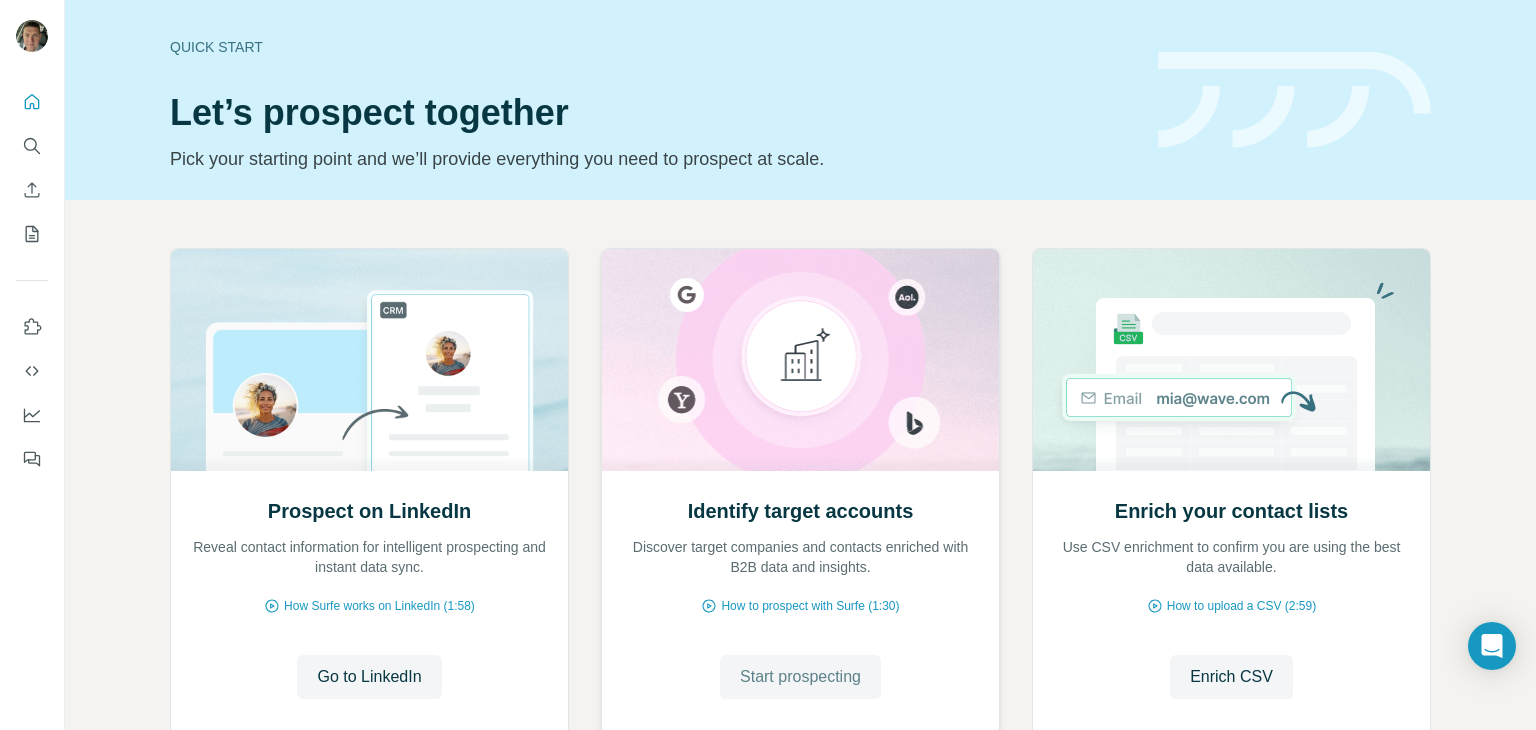 click on "Start prospecting" at bounding box center [800, 677] 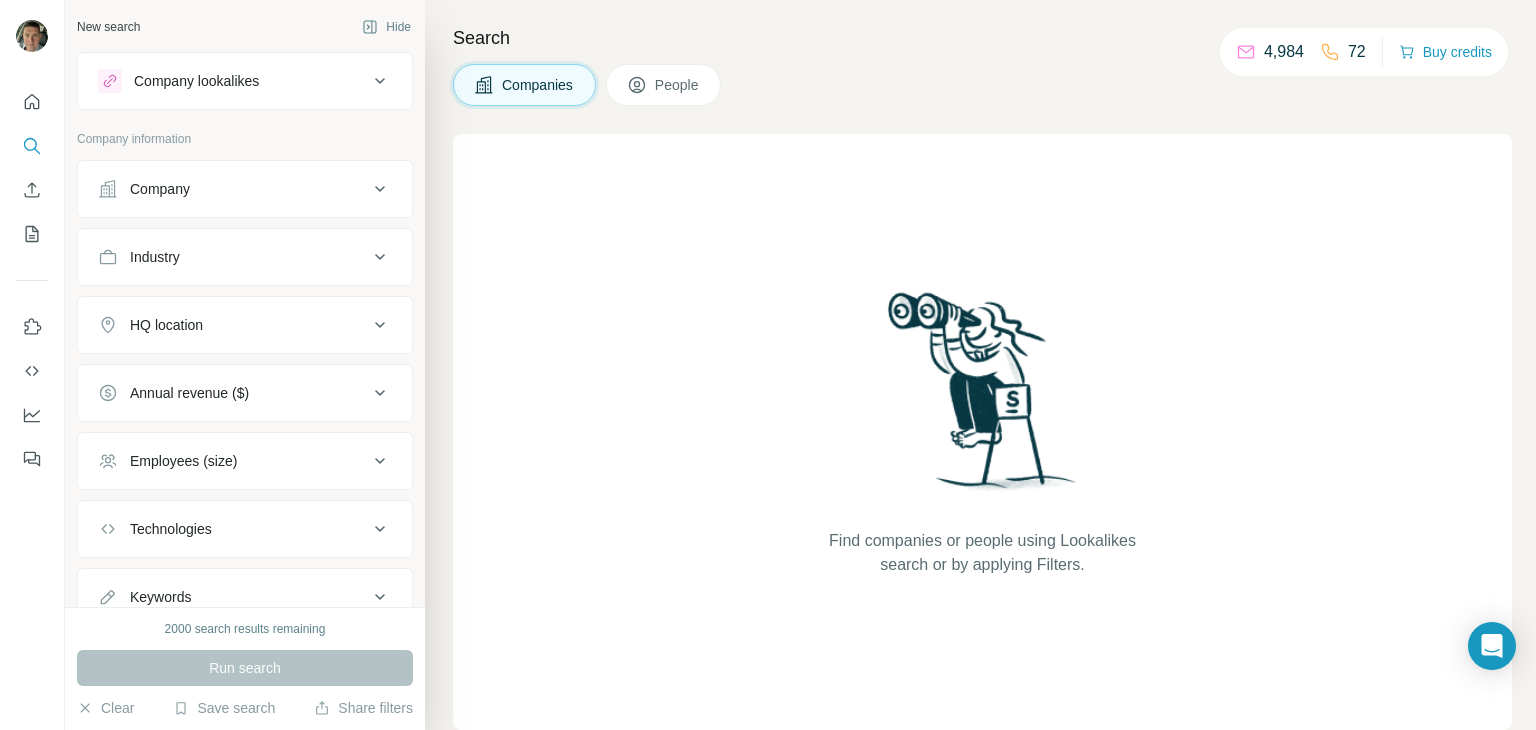 click 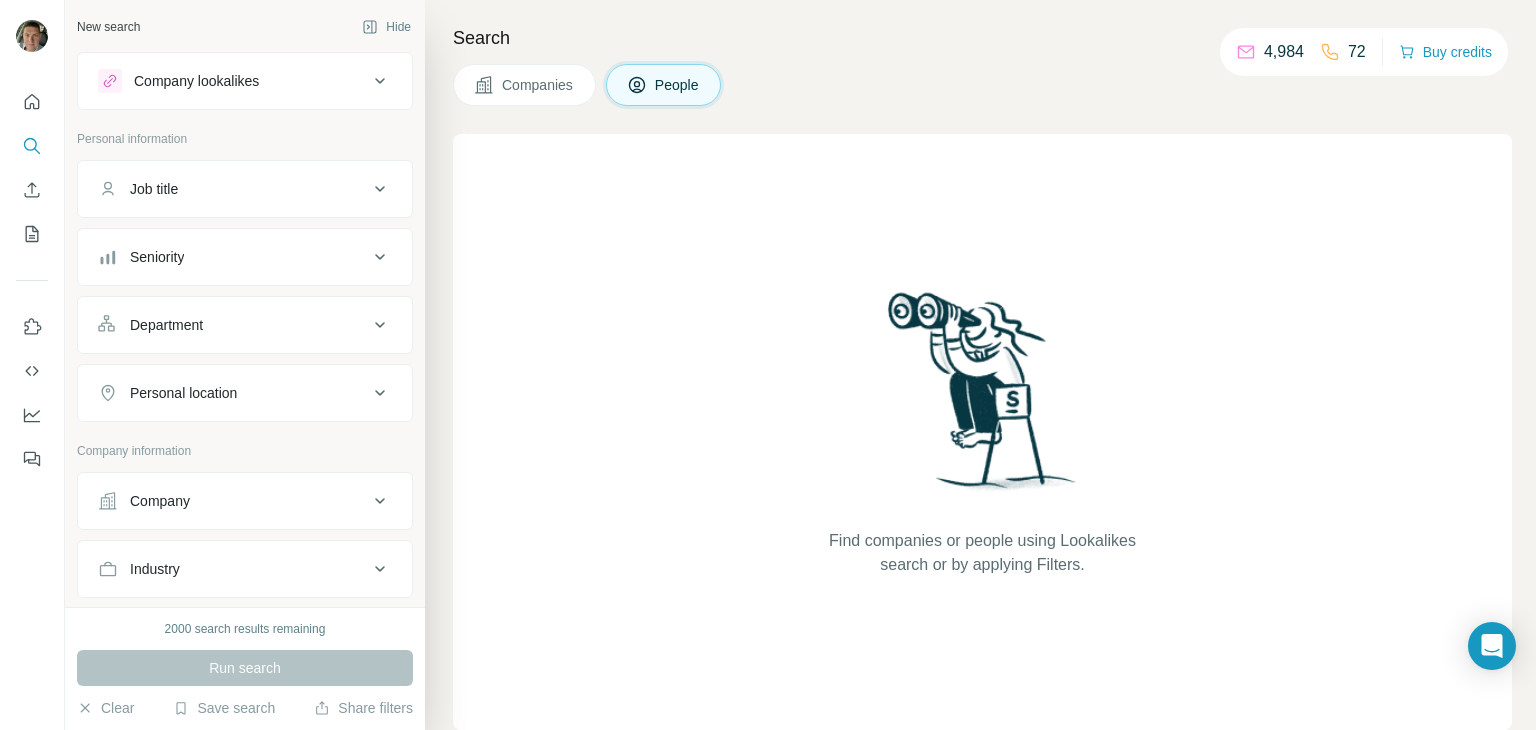 click on "Companies" at bounding box center [538, 85] 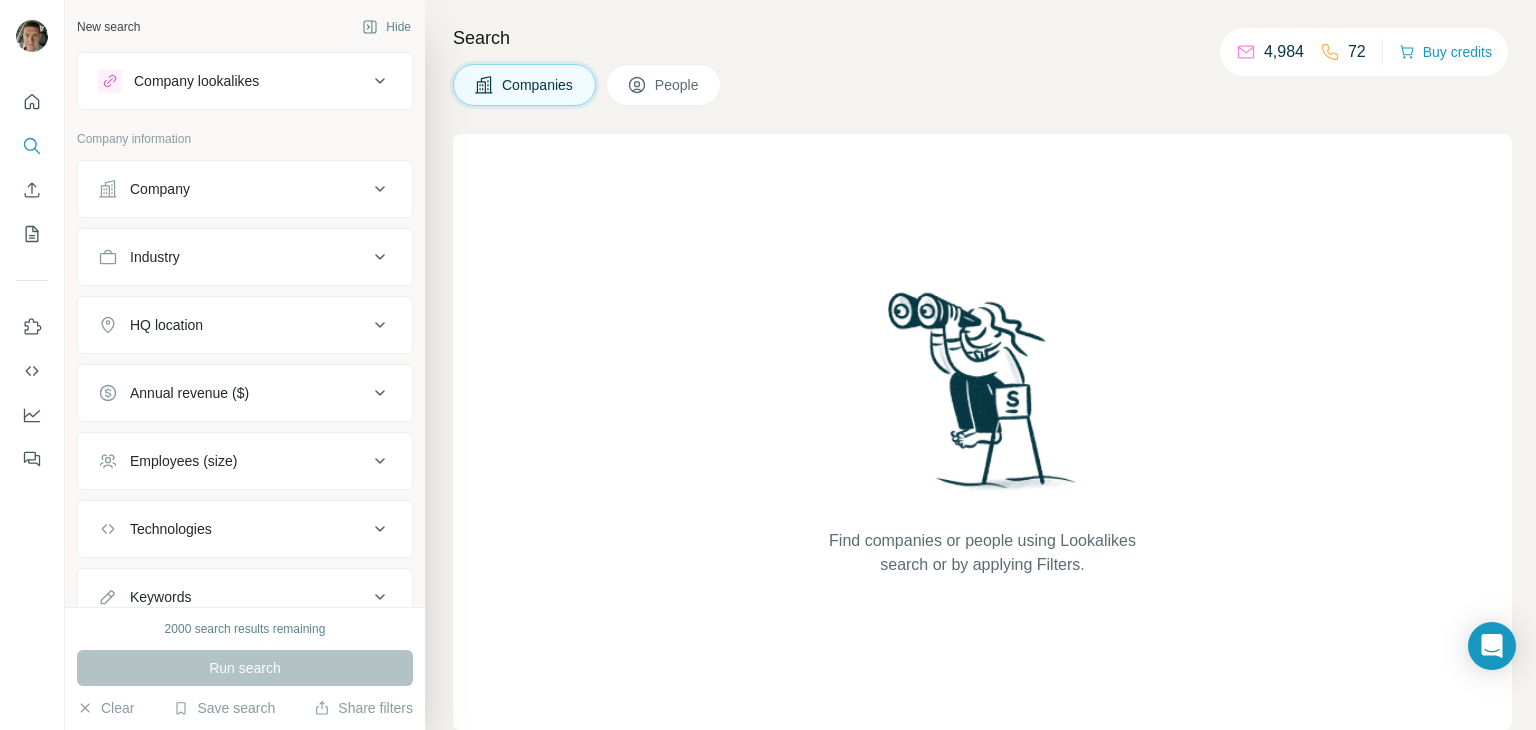 click on "Company" at bounding box center [245, 189] 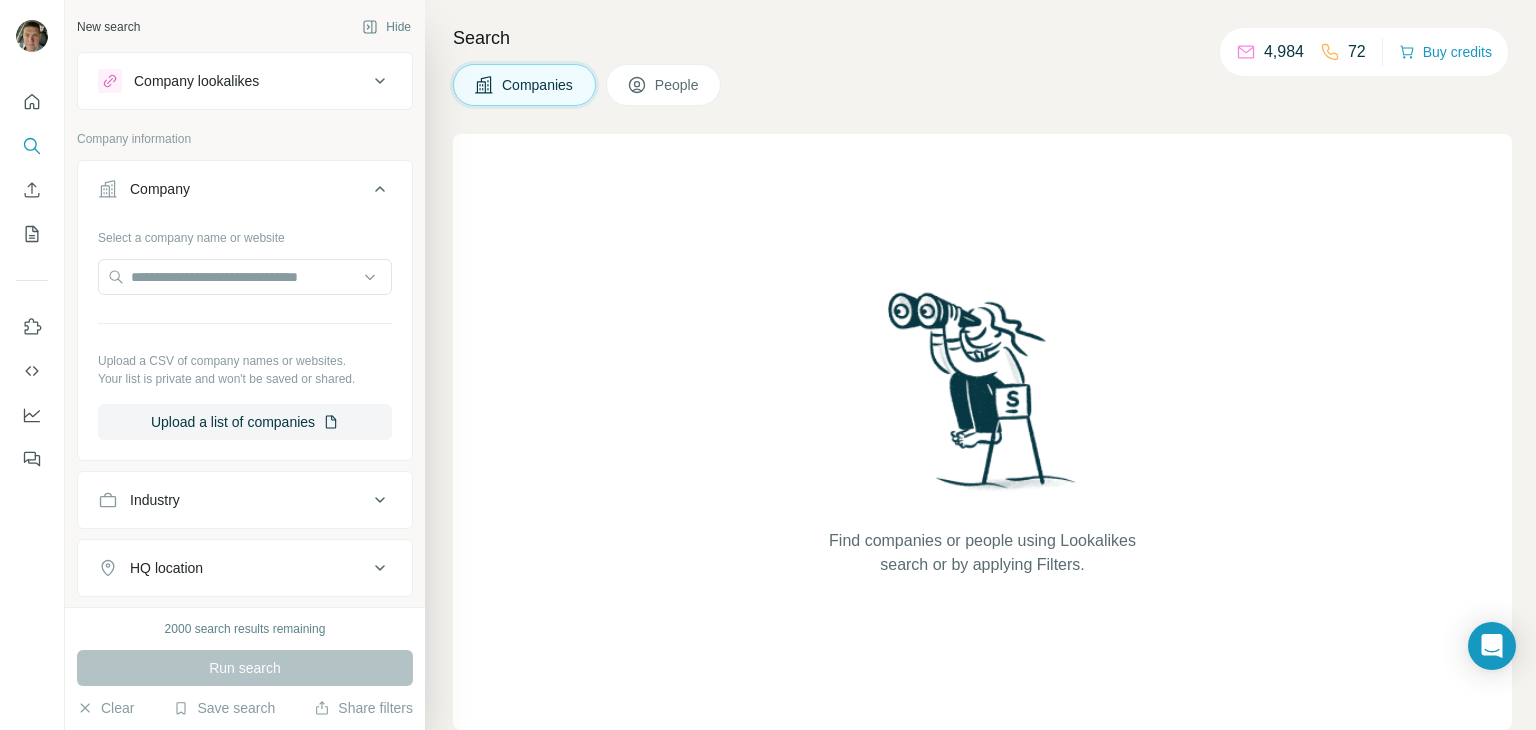 click on "Company" at bounding box center [245, 193] 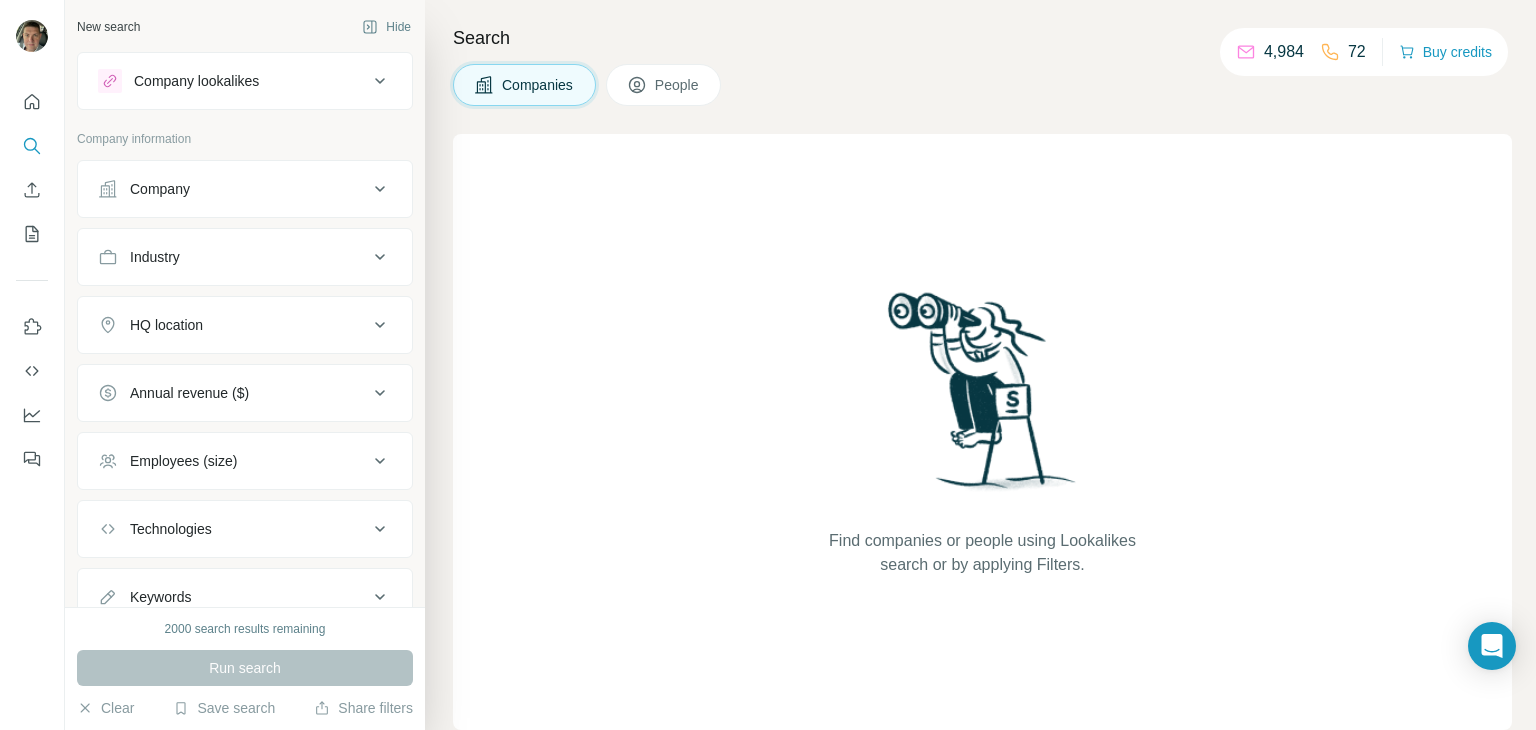click on "HQ location" at bounding box center (166, 325) 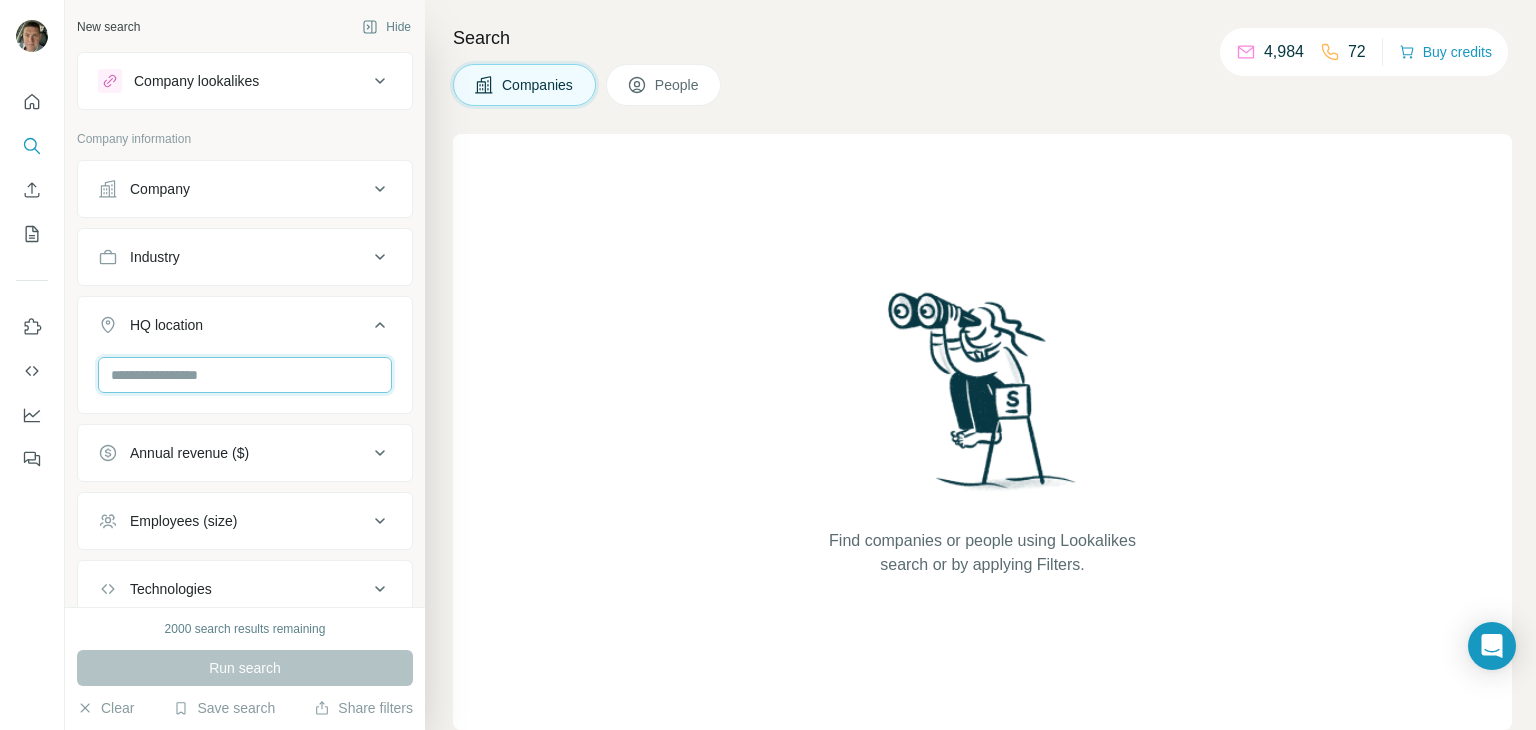 click at bounding box center [245, 375] 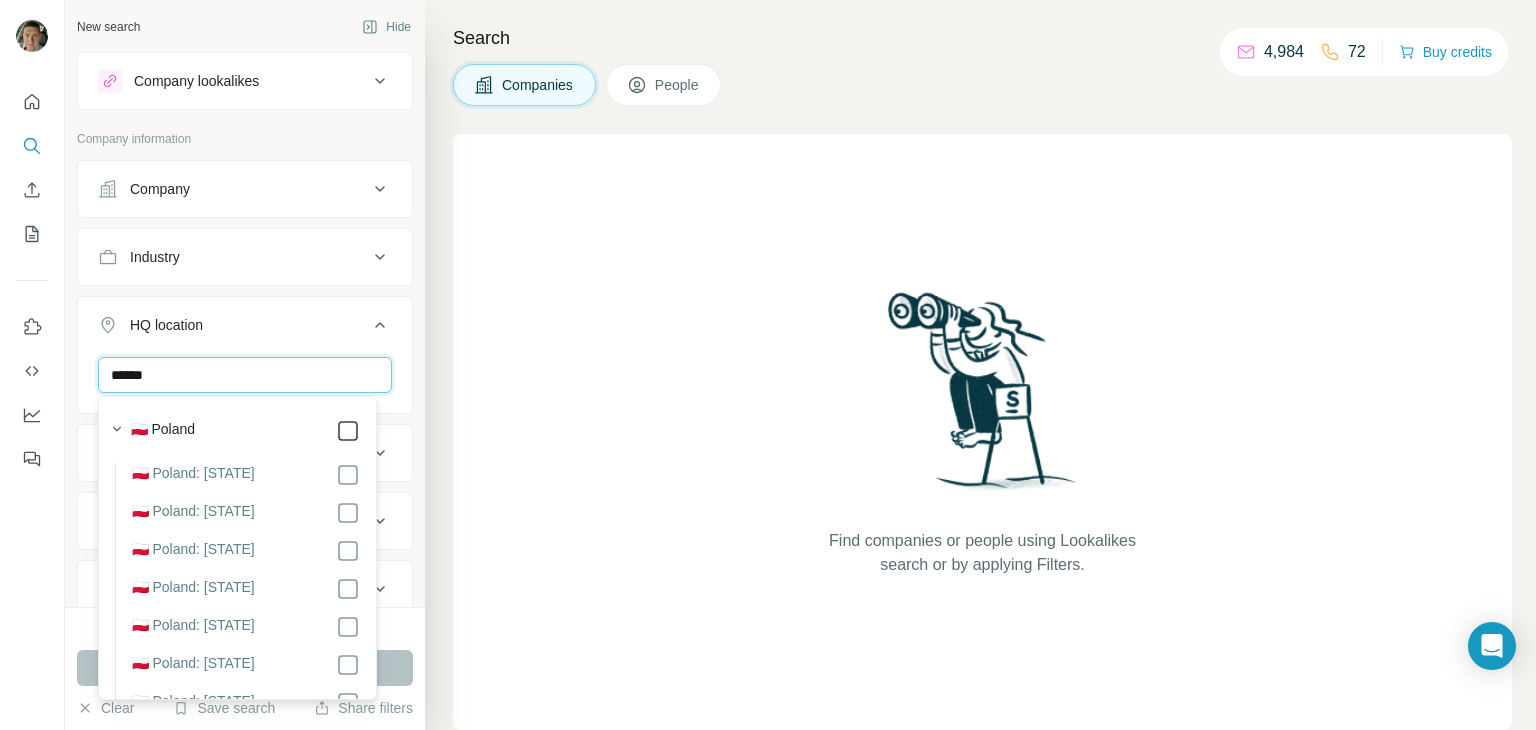 type on "******" 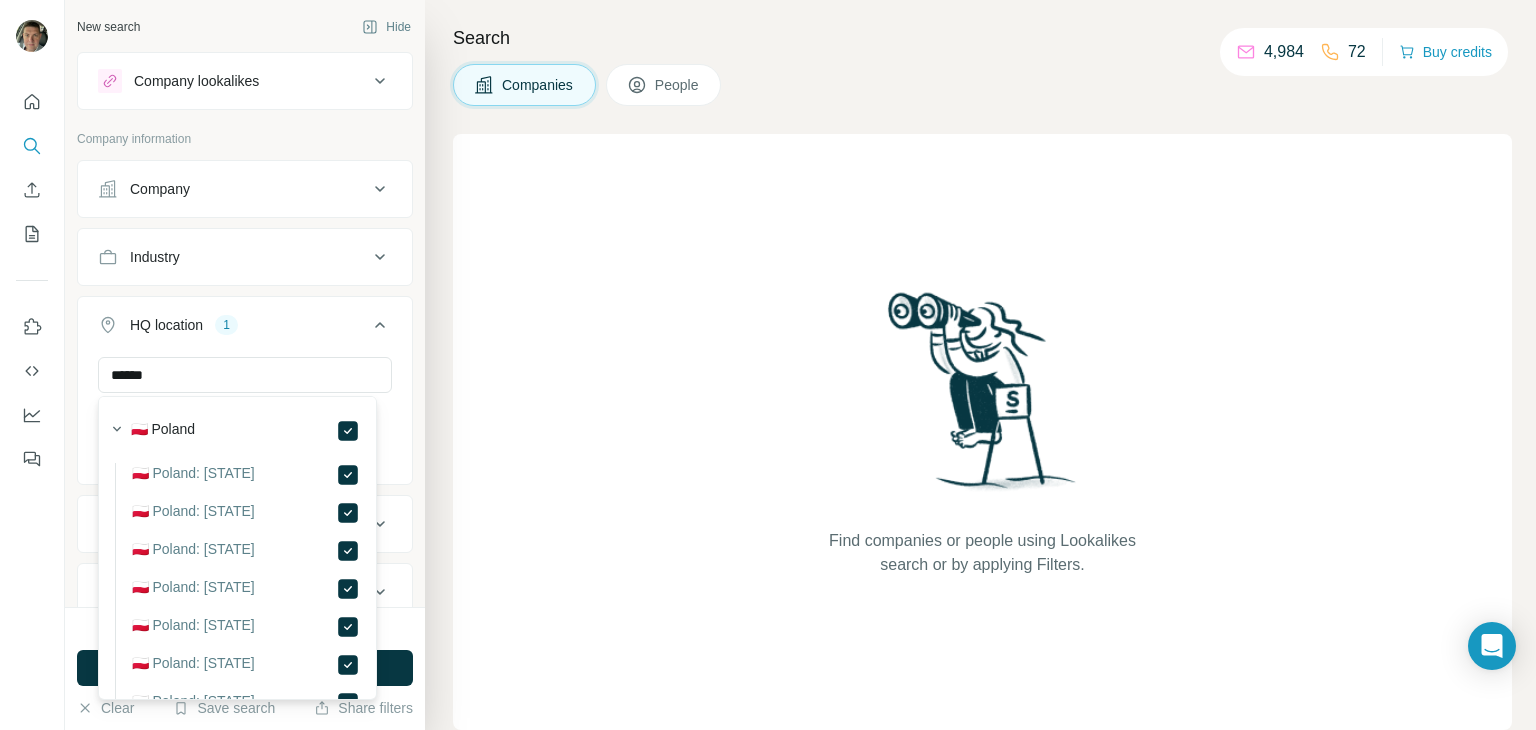 type 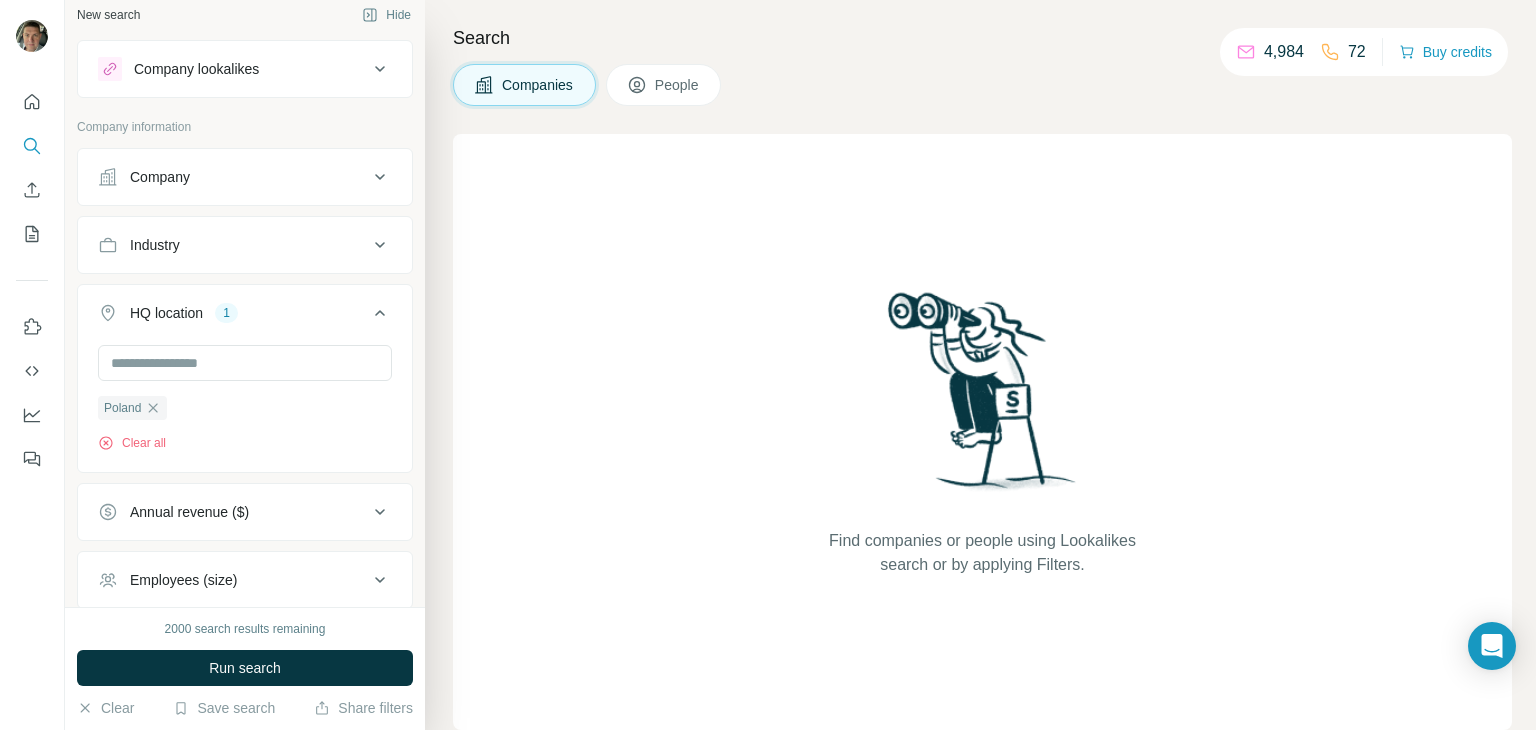 scroll, scrollTop: 27, scrollLeft: 0, axis: vertical 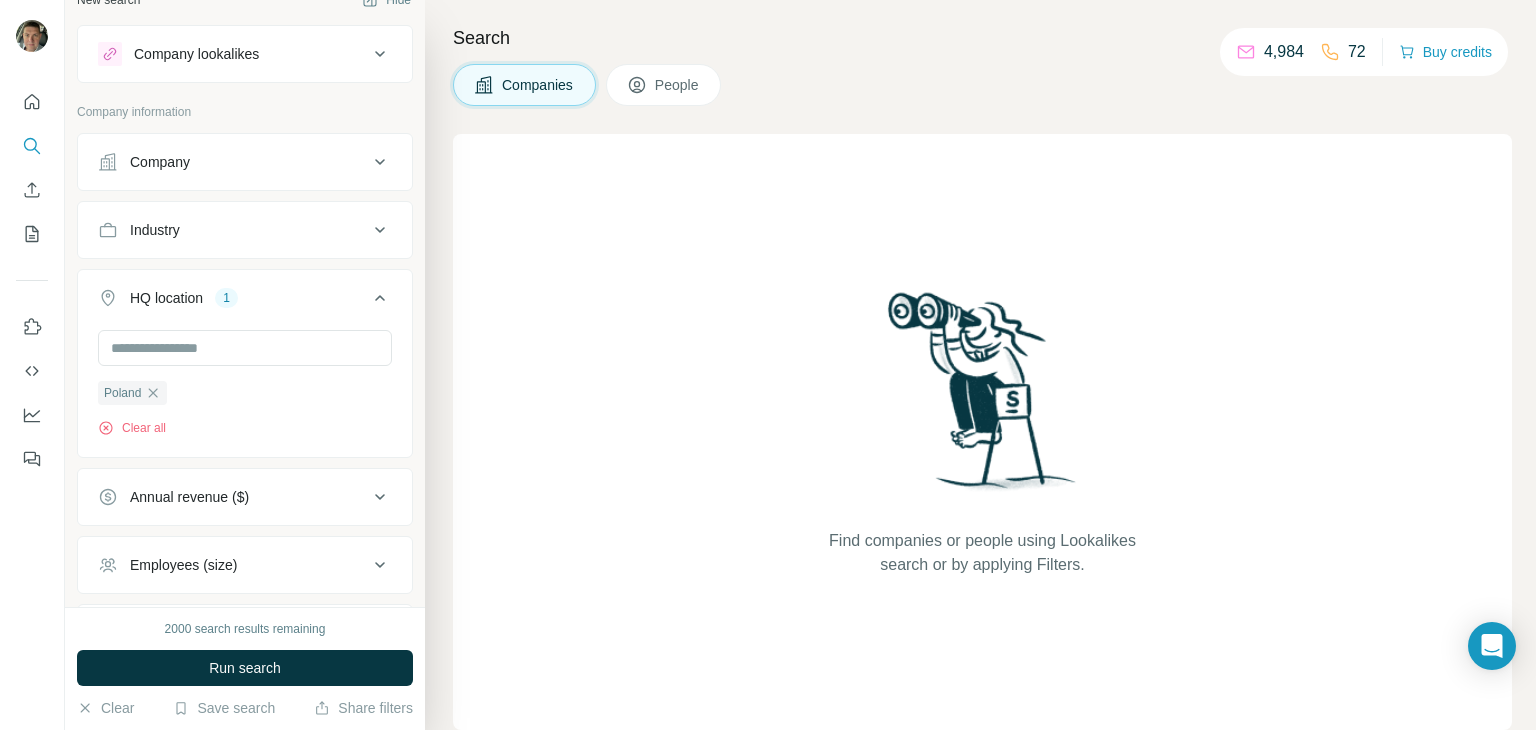 click on "Industry" at bounding box center [233, 230] 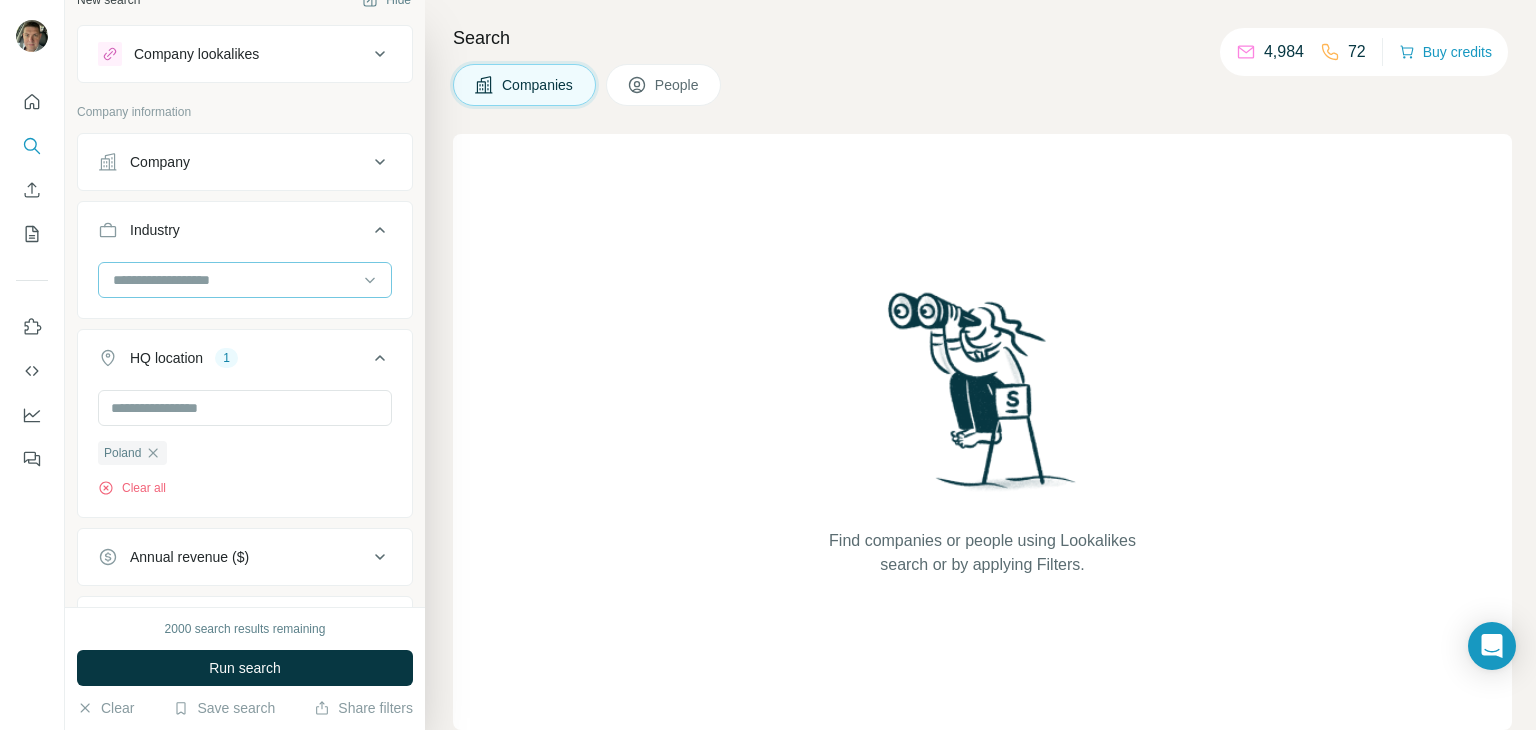 click at bounding box center [234, 280] 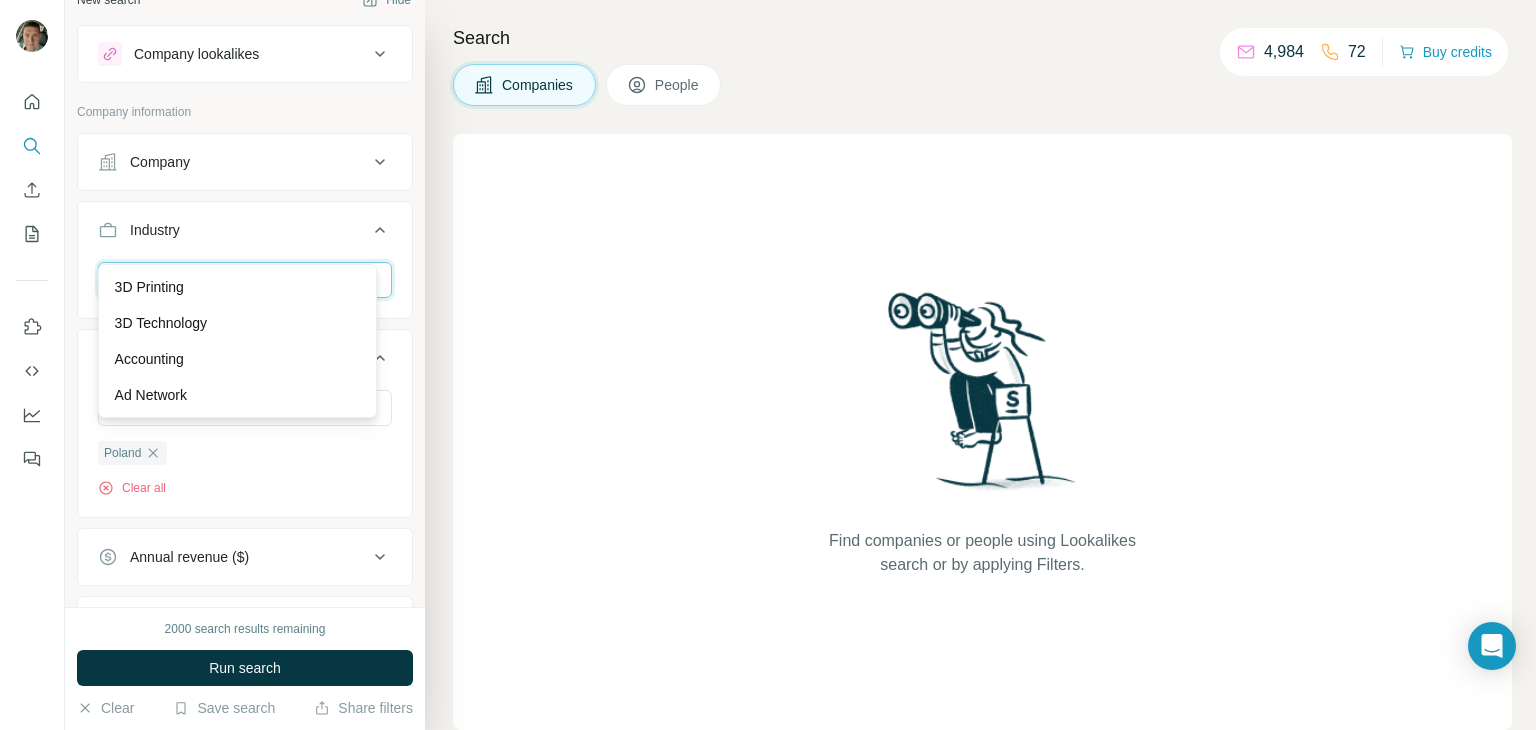 scroll, scrollTop: 127, scrollLeft: 0, axis: vertical 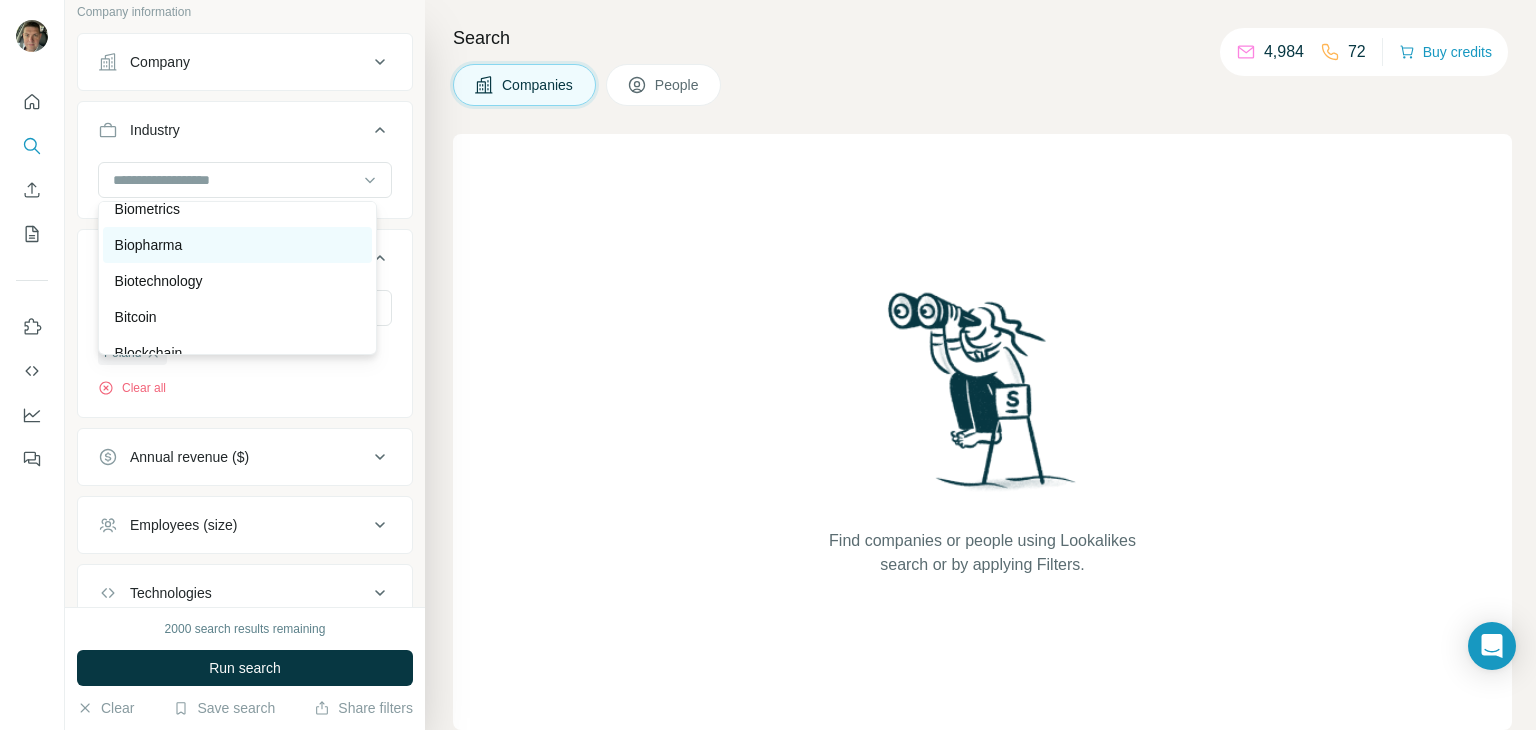 click on "Biopharma" at bounding box center (149, 245) 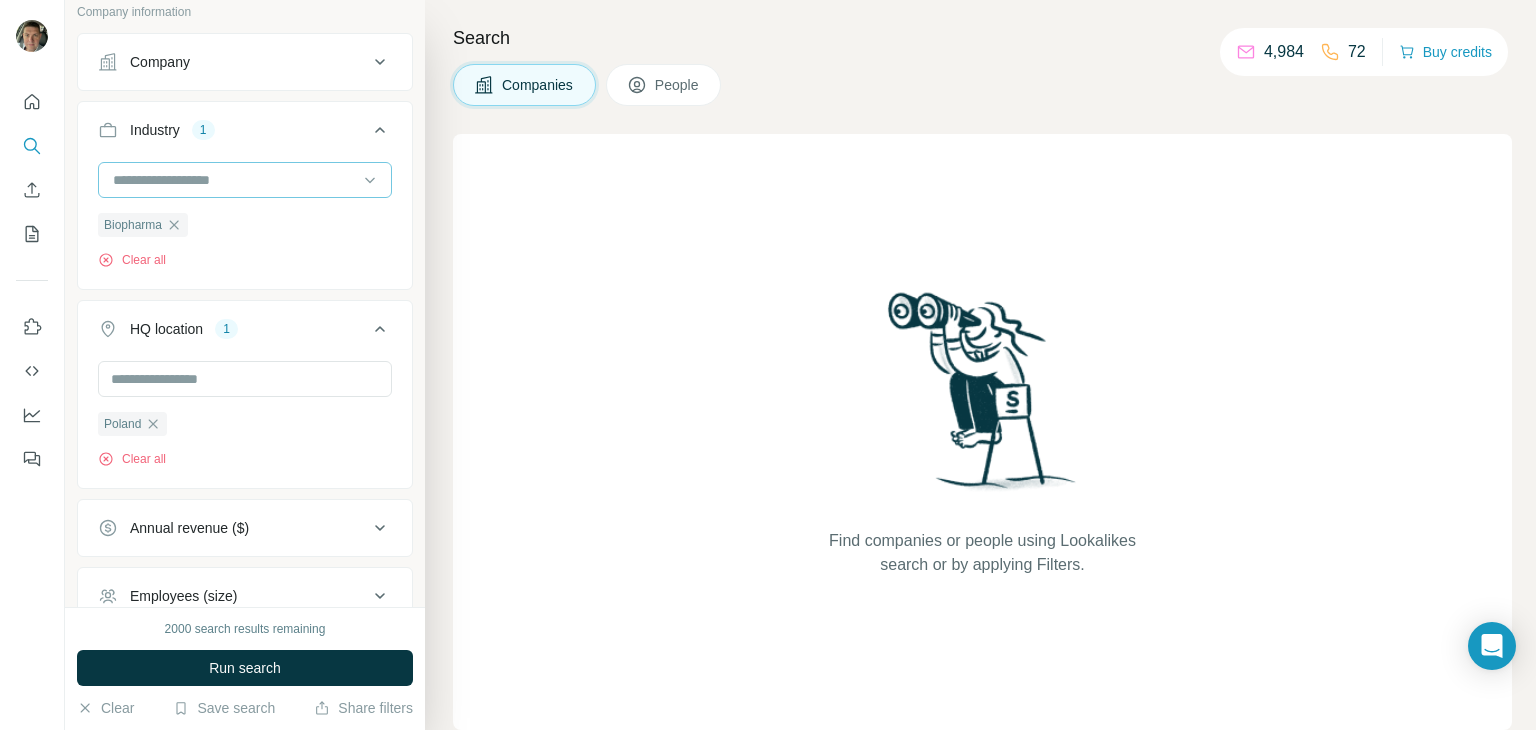 click at bounding box center [234, 180] 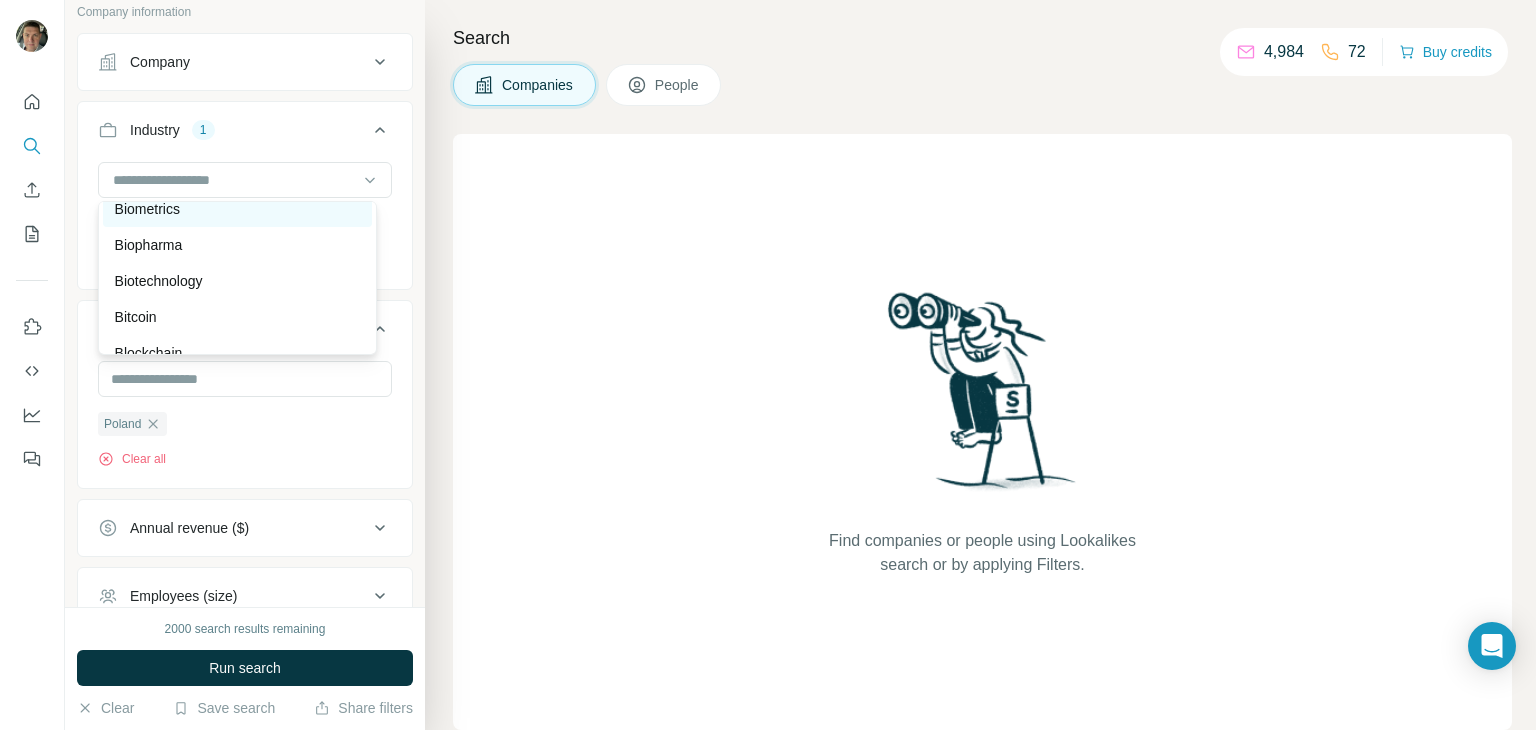 click on "Biometrics" at bounding box center (147, 209) 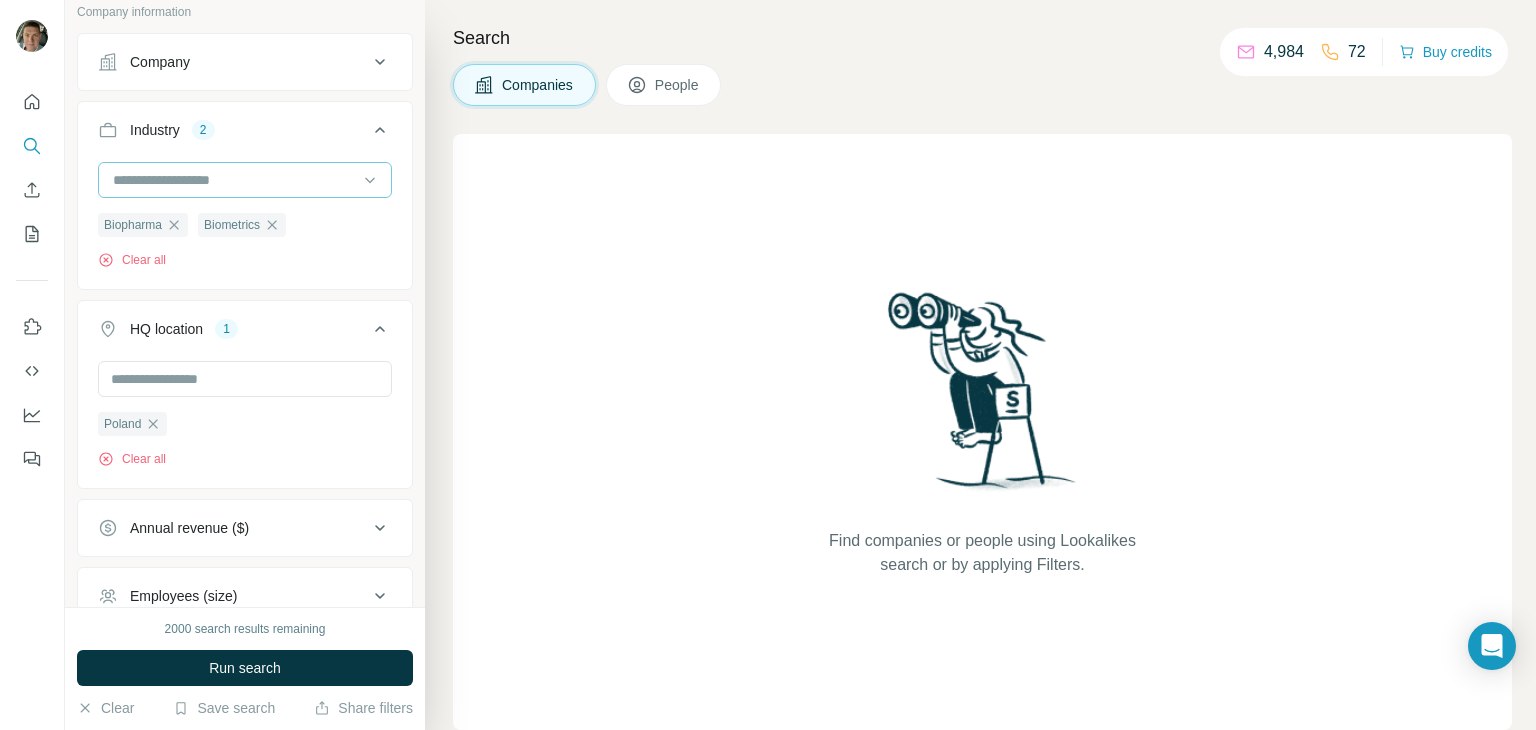 click at bounding box center (234, 180) 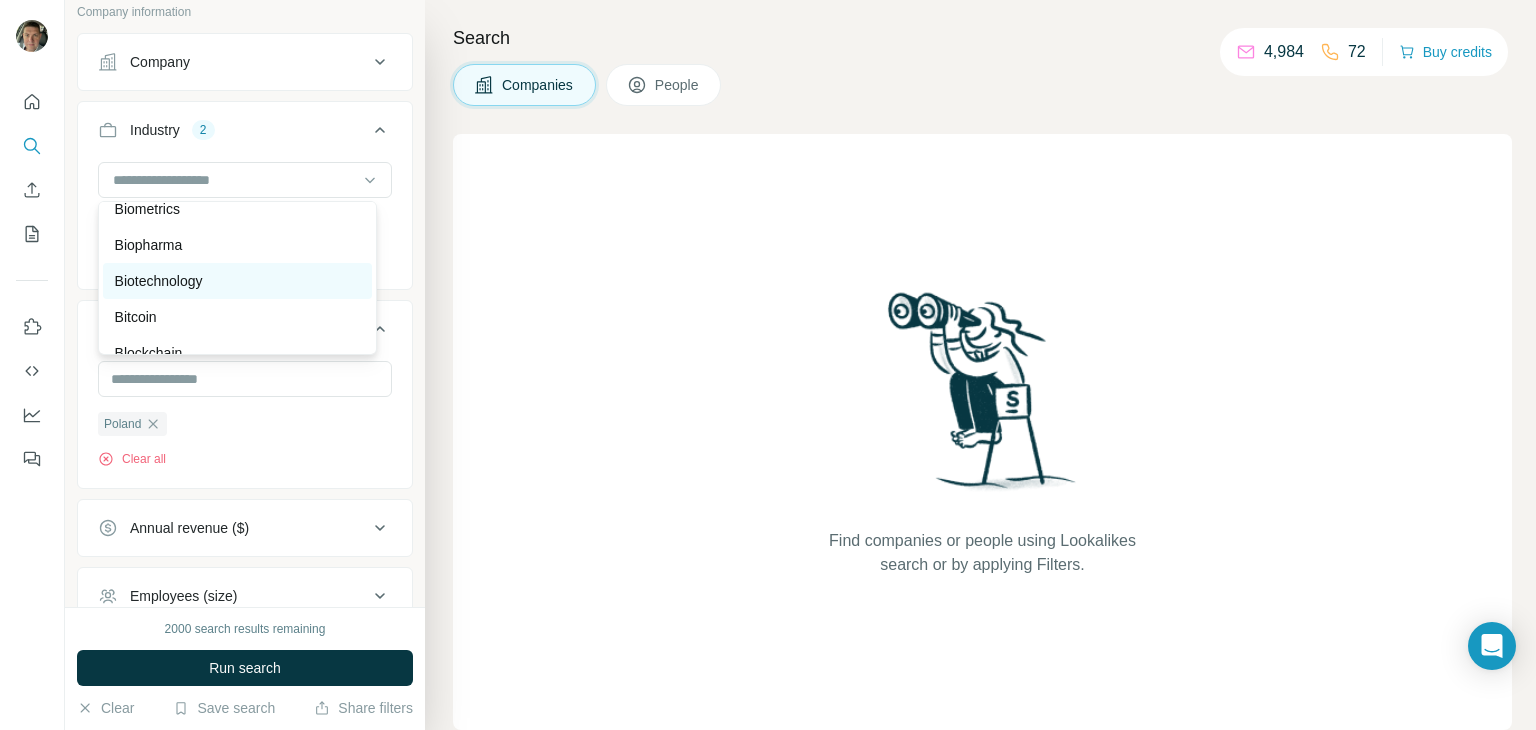click on "Biotechnology" at bounding box center (159, 281) 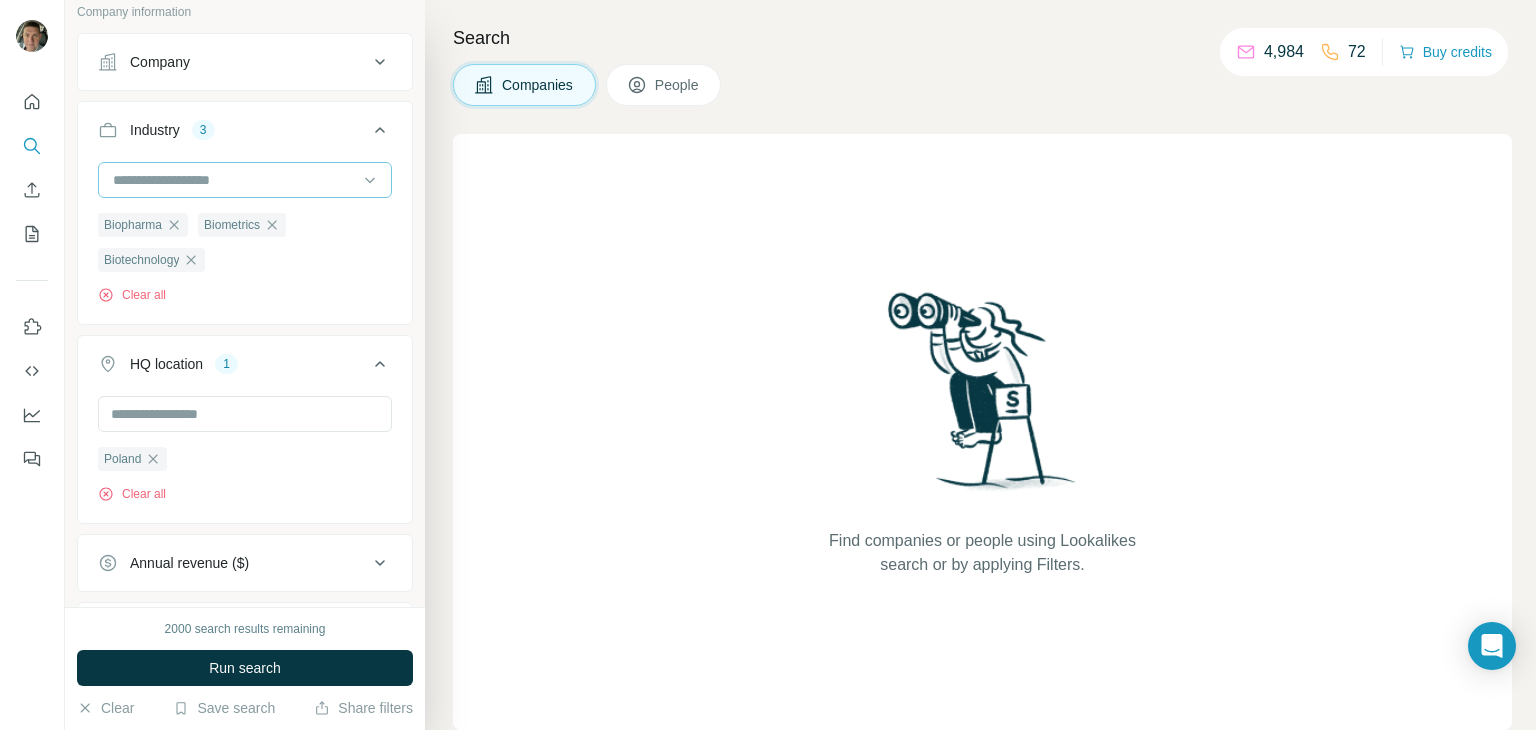 click at bounding box center (234, 180) 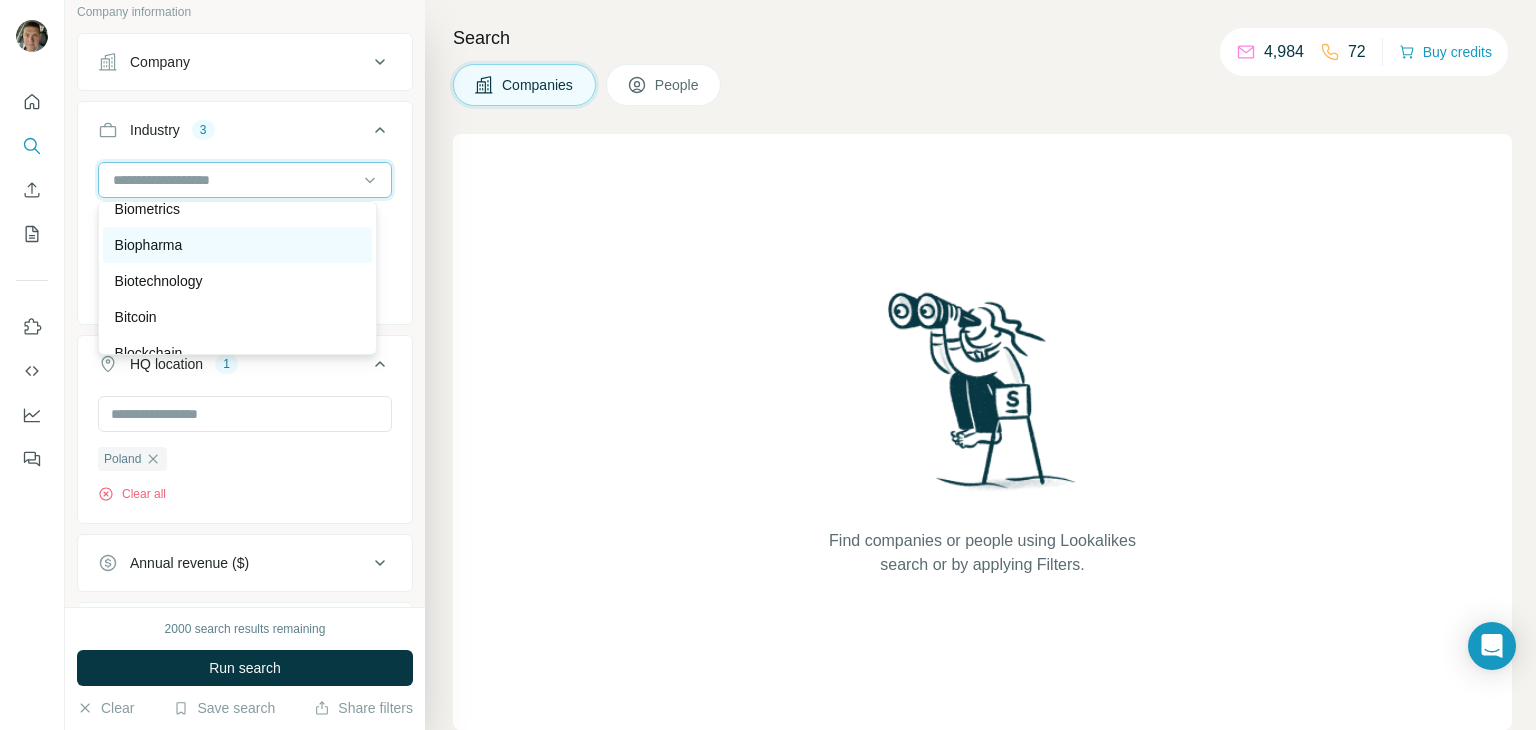 scroll, scrollTop: 2059, scrollLeft: 0, axis: vertical 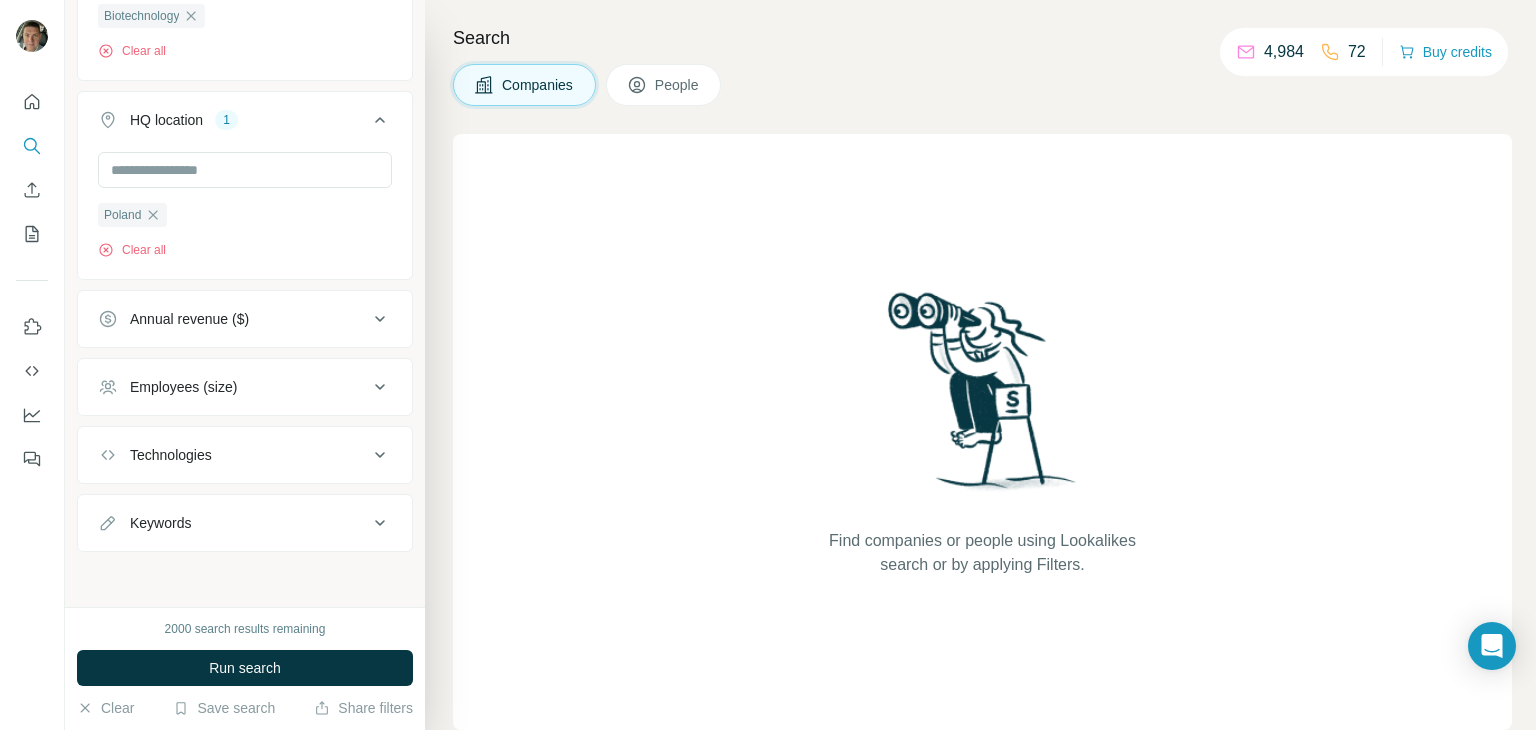 click on "Employees (size)" at bounding box center (183, 387) 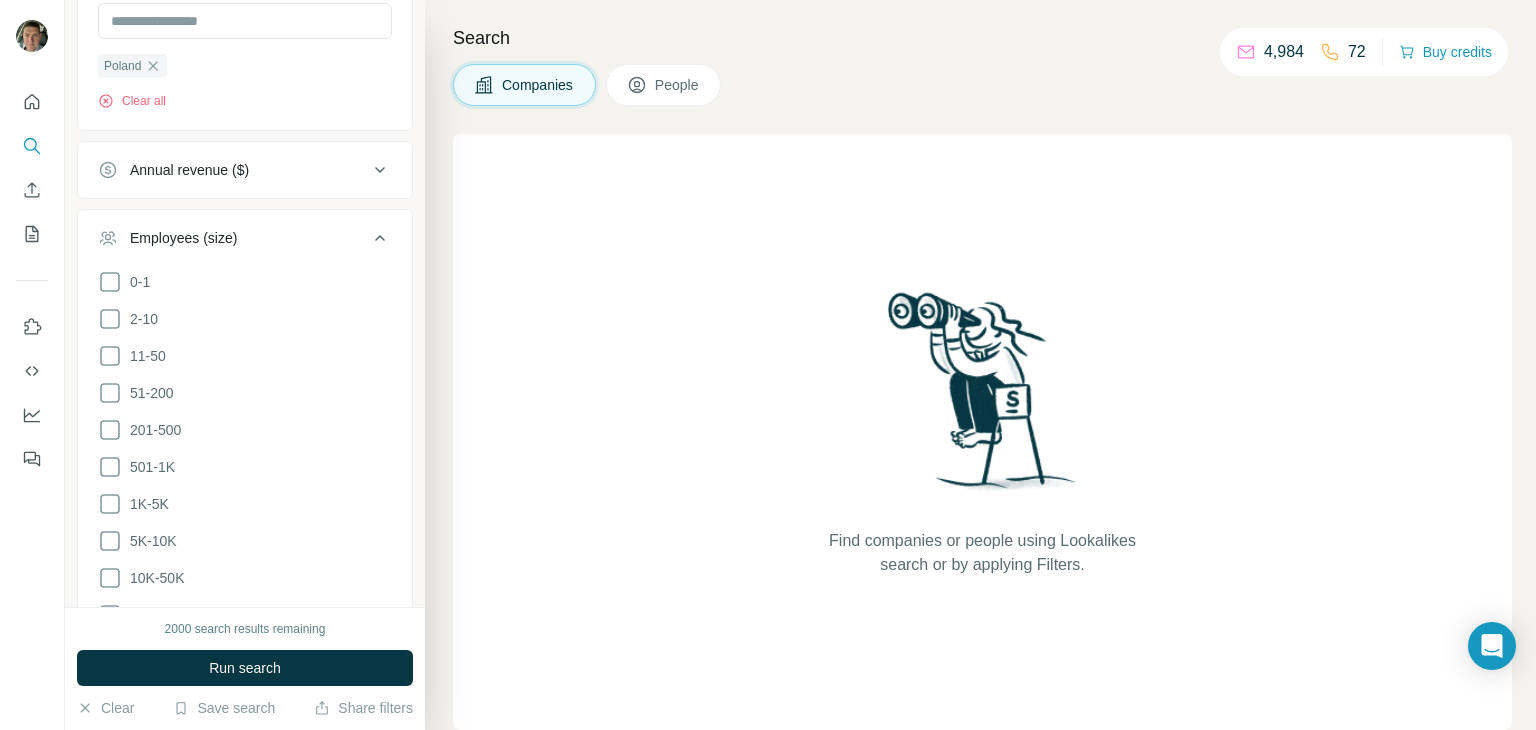 scroll, scrollTop: 571, scrollLeft: 0, axis: vertical 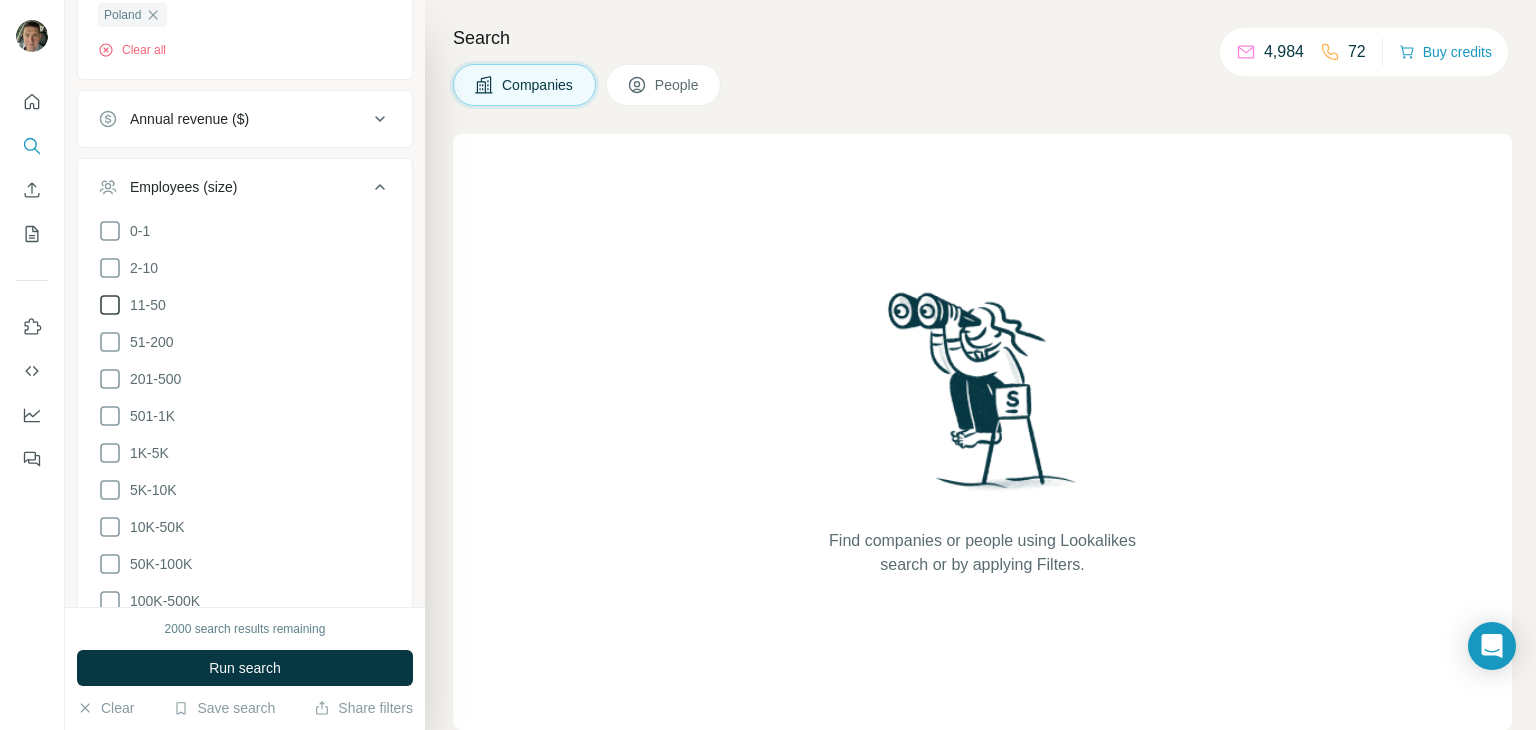 click 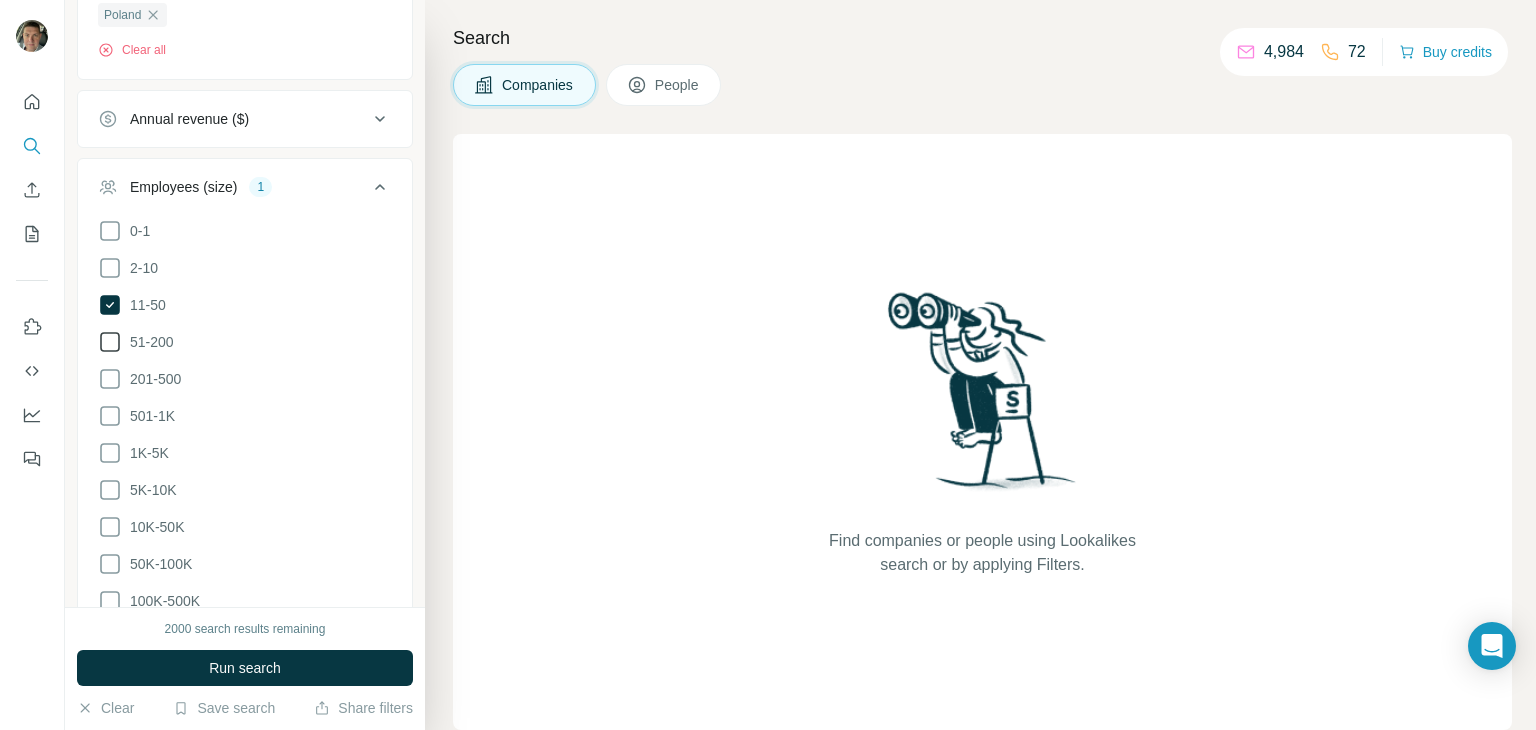 click 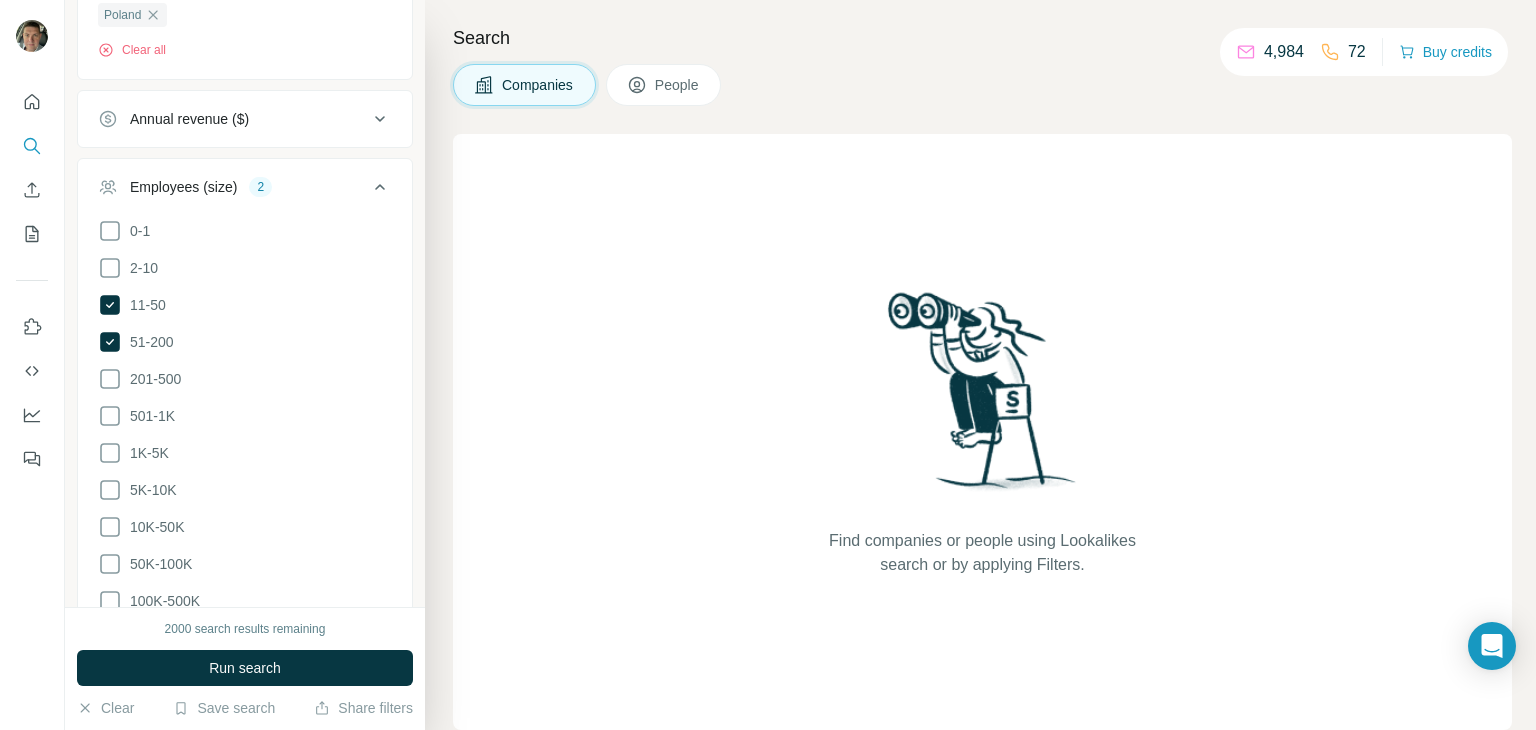 click on "0-1 2-10 11-50 51-200 201-500 501-1K 1K-5K 5K-10K 10K-50K 50K-100K 100K-500K 500K+" at bounding box center [245, 435] 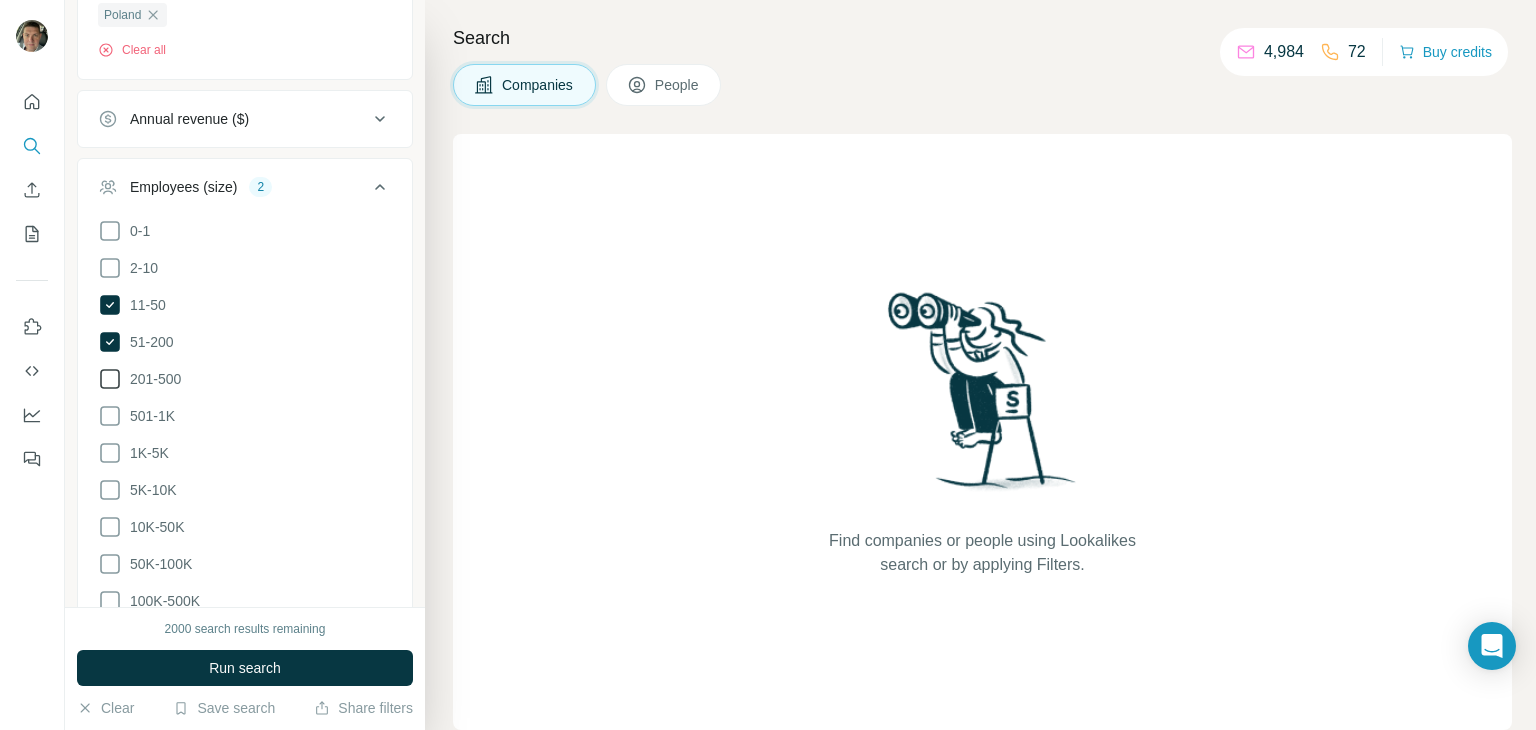 click 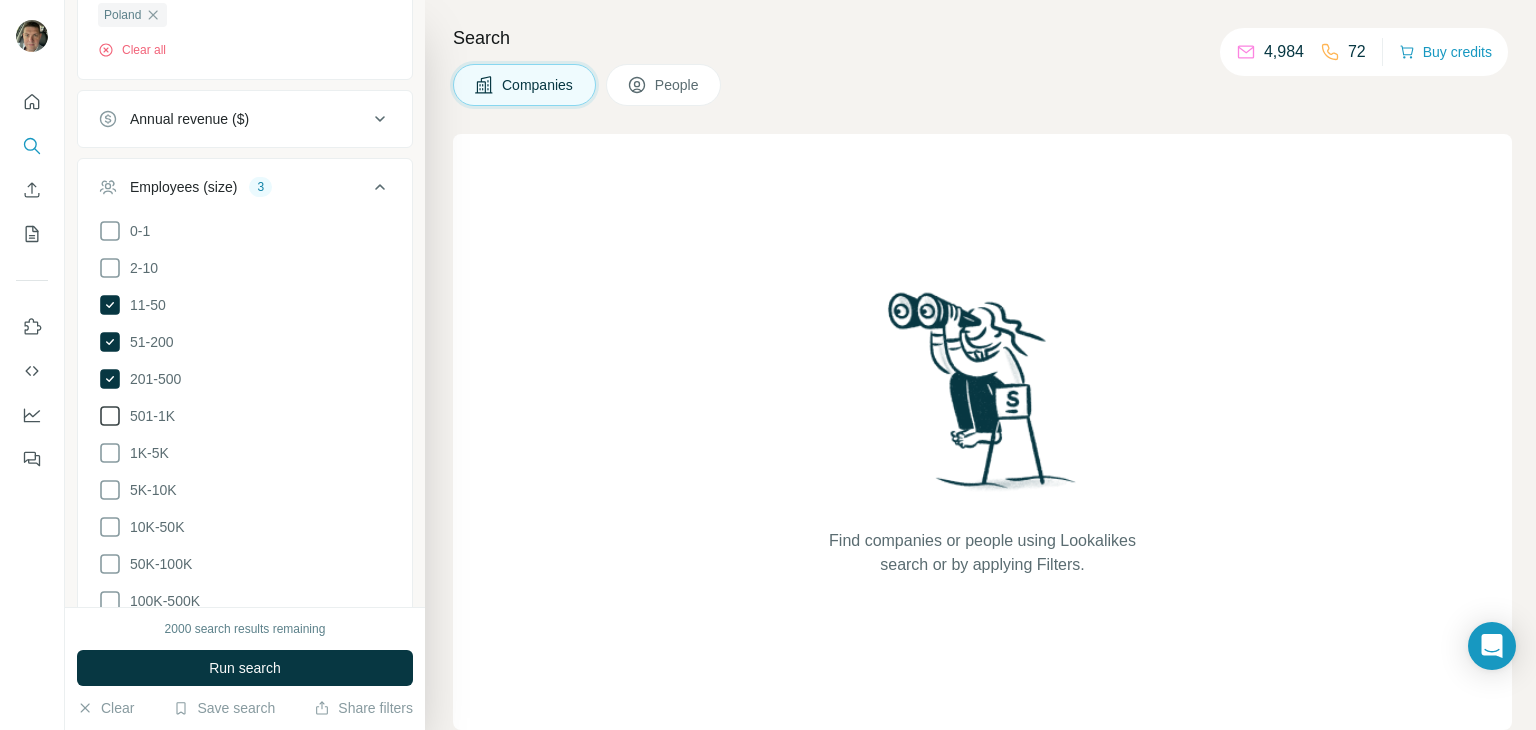 click 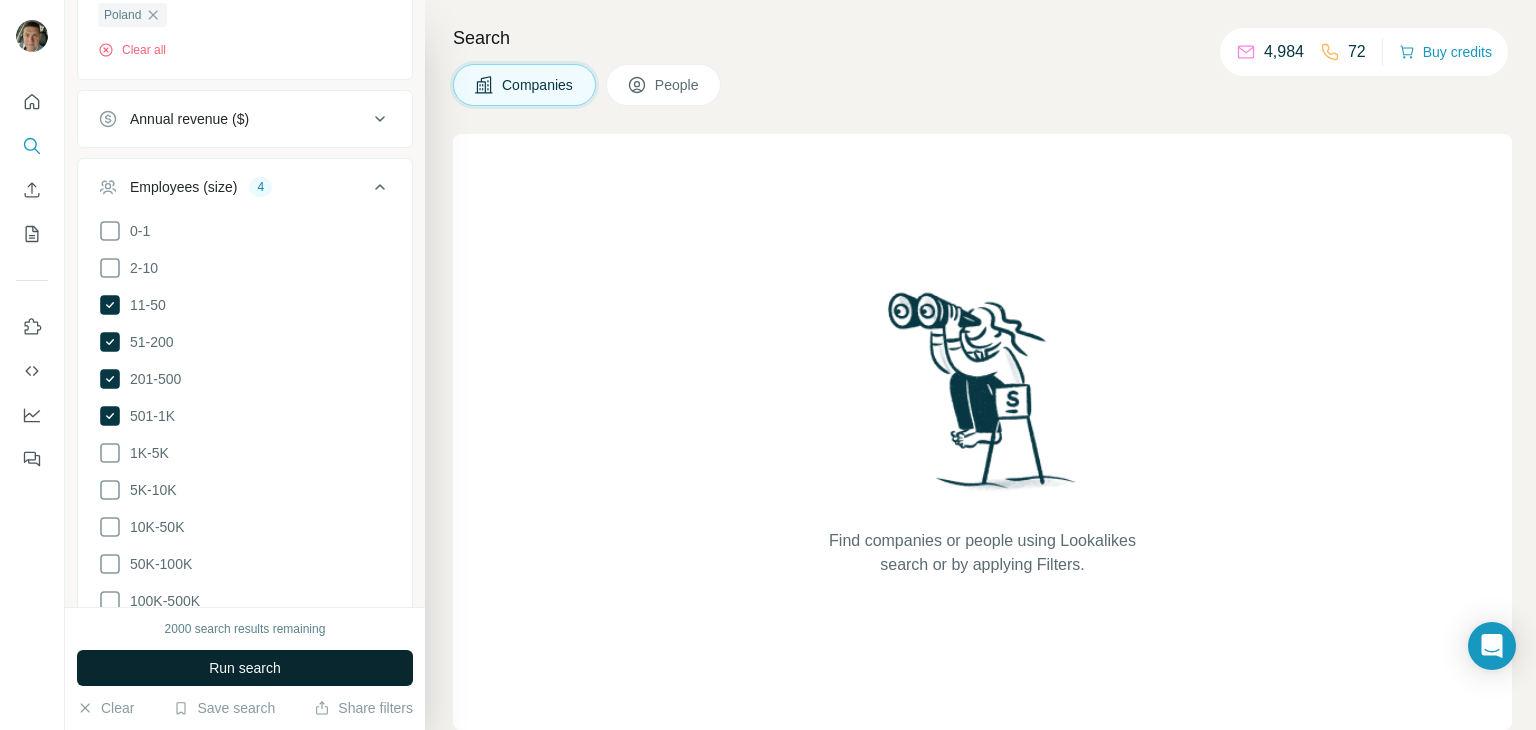 click on "Run search" at bounding box center (245, 668) 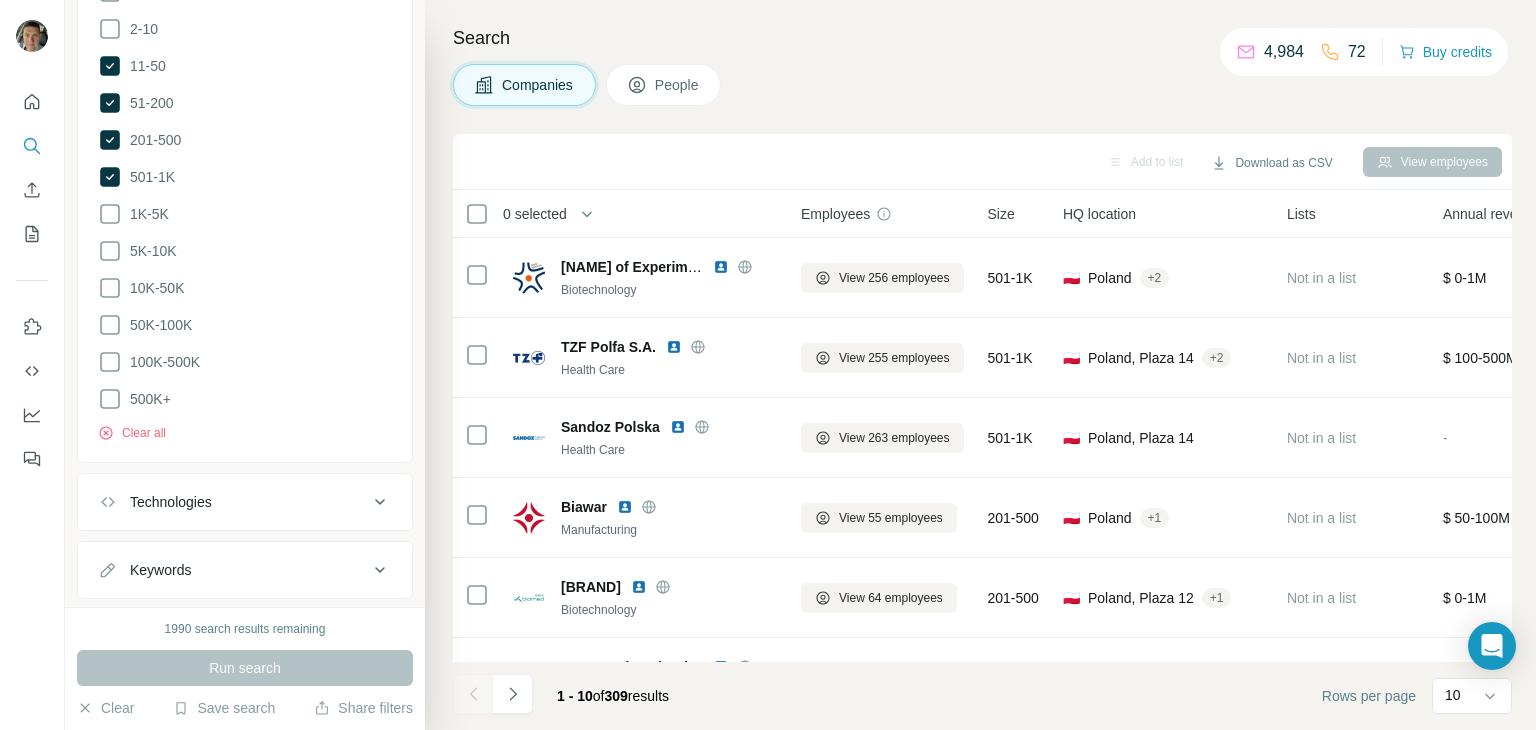 scroll, scrollTop: 820, scrollLeft: 0, axis: vertical 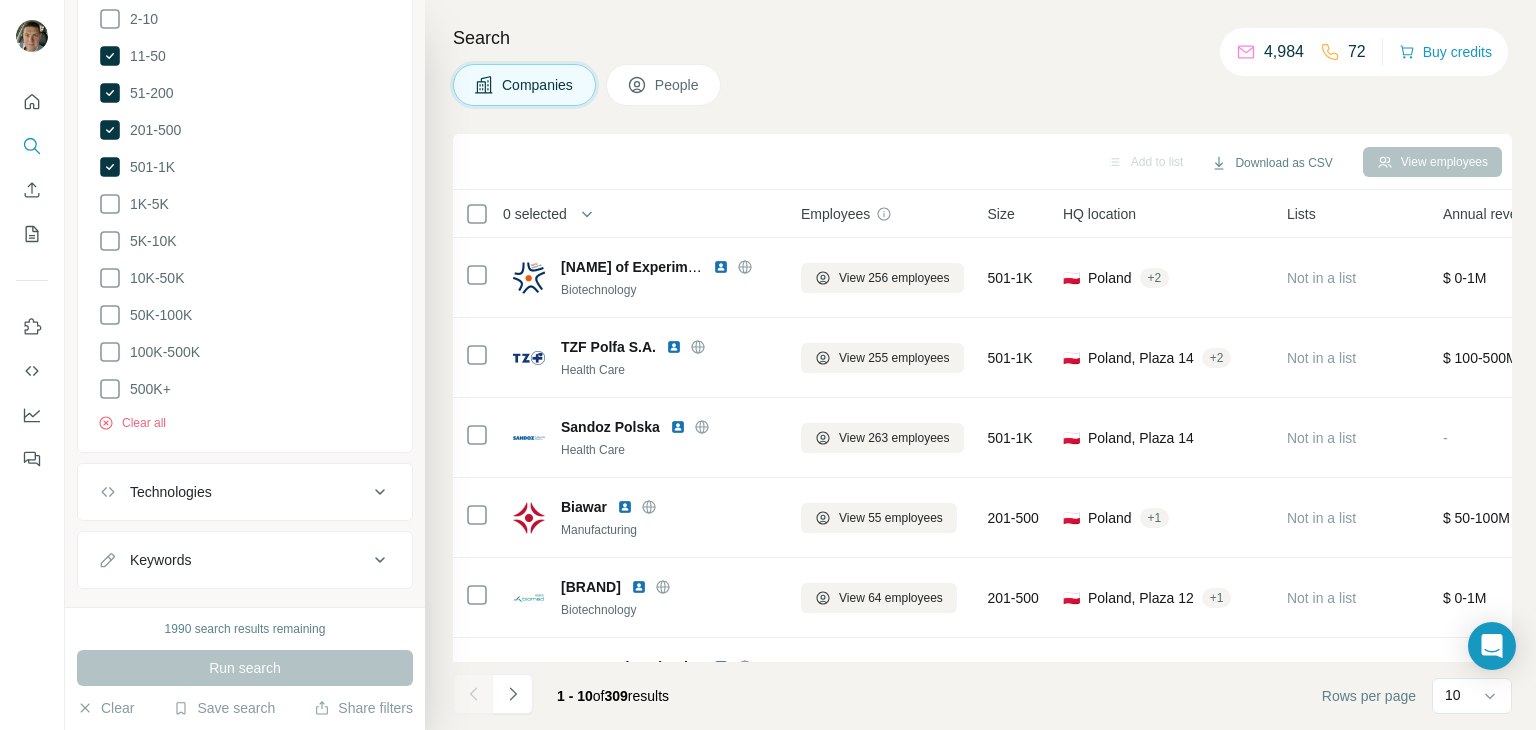 click on "People" at bounding box center (678, 85) 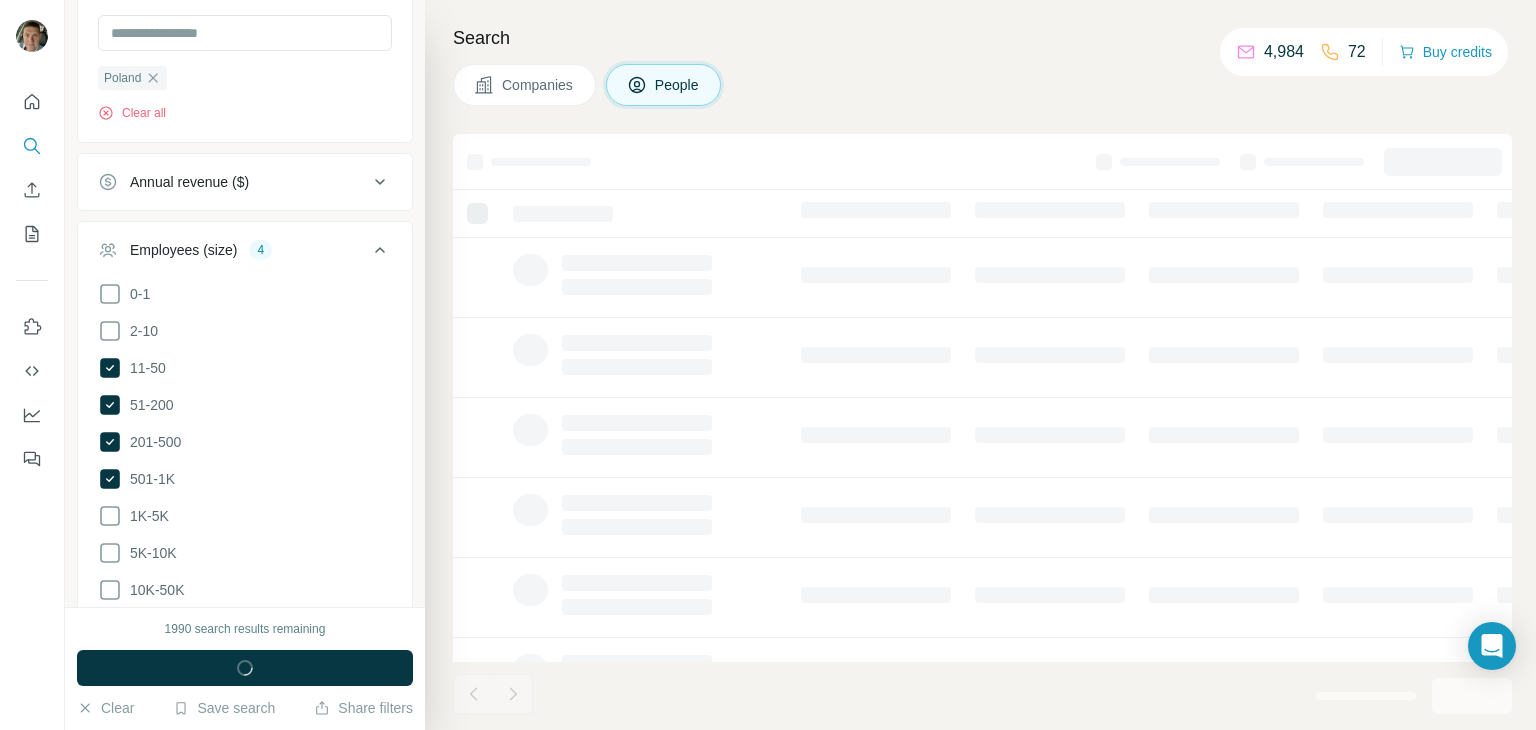 scroll, scrollTop: 1131, scrollLeft: 0, axis: vertical 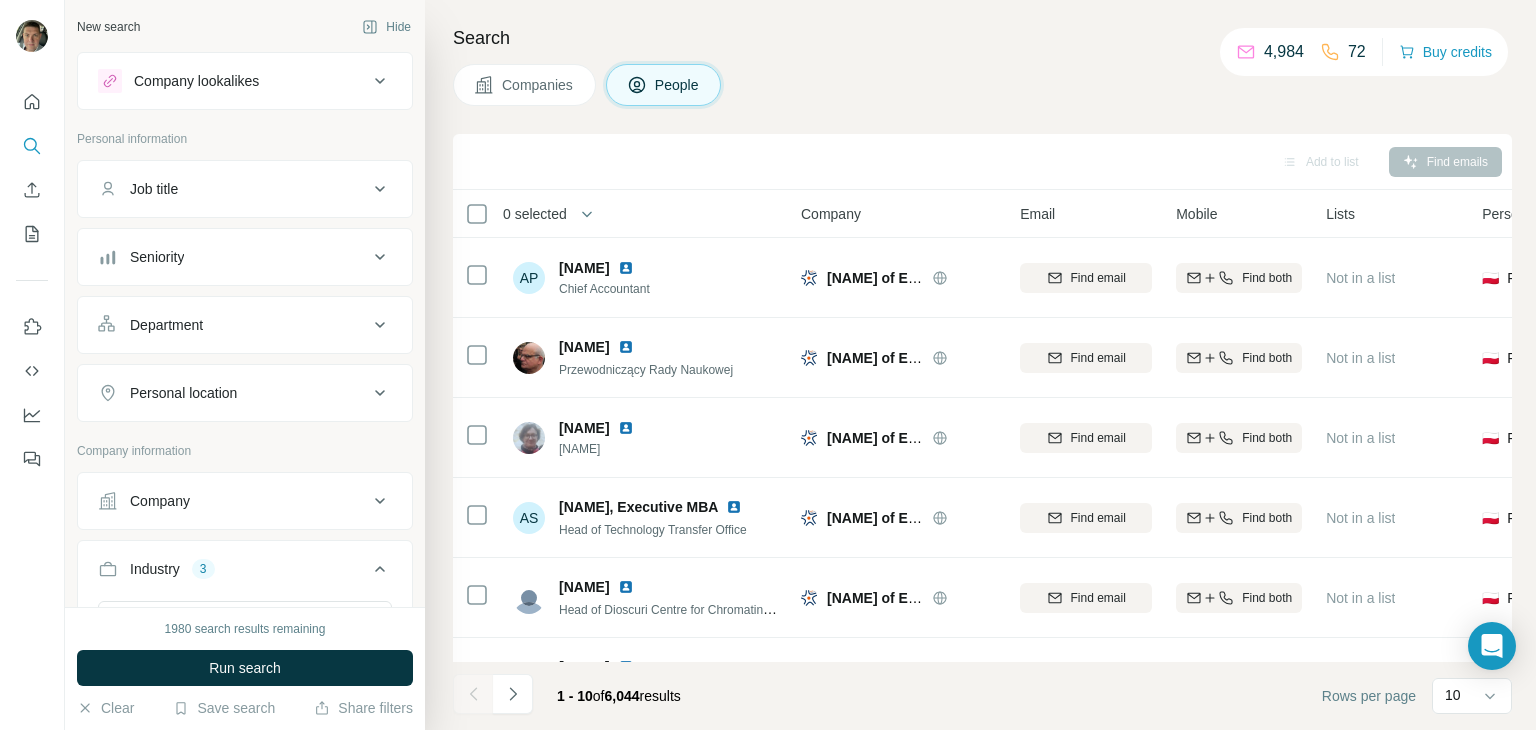 click on "Job title" at bounding box center (233, 189) 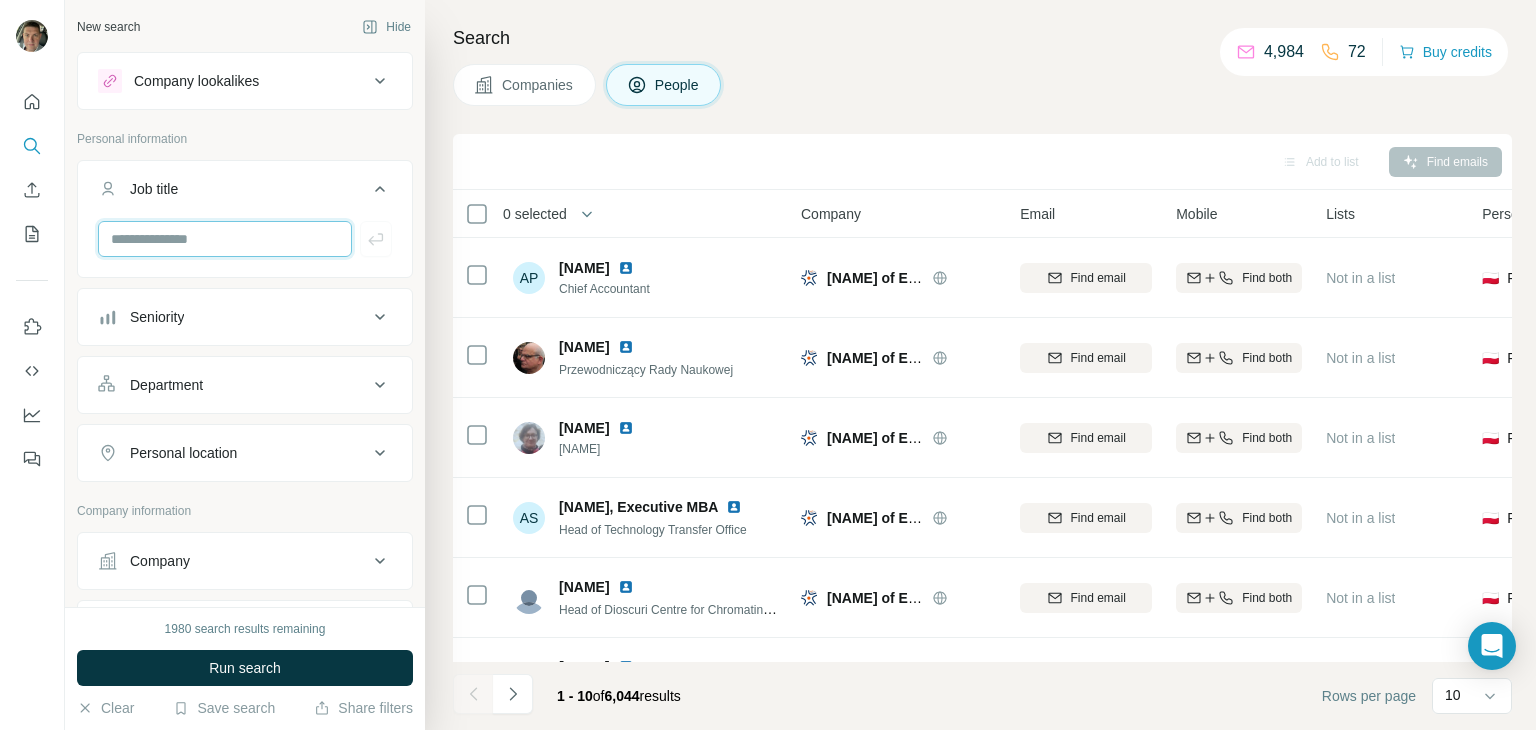 click at bounding box center [225, 239] 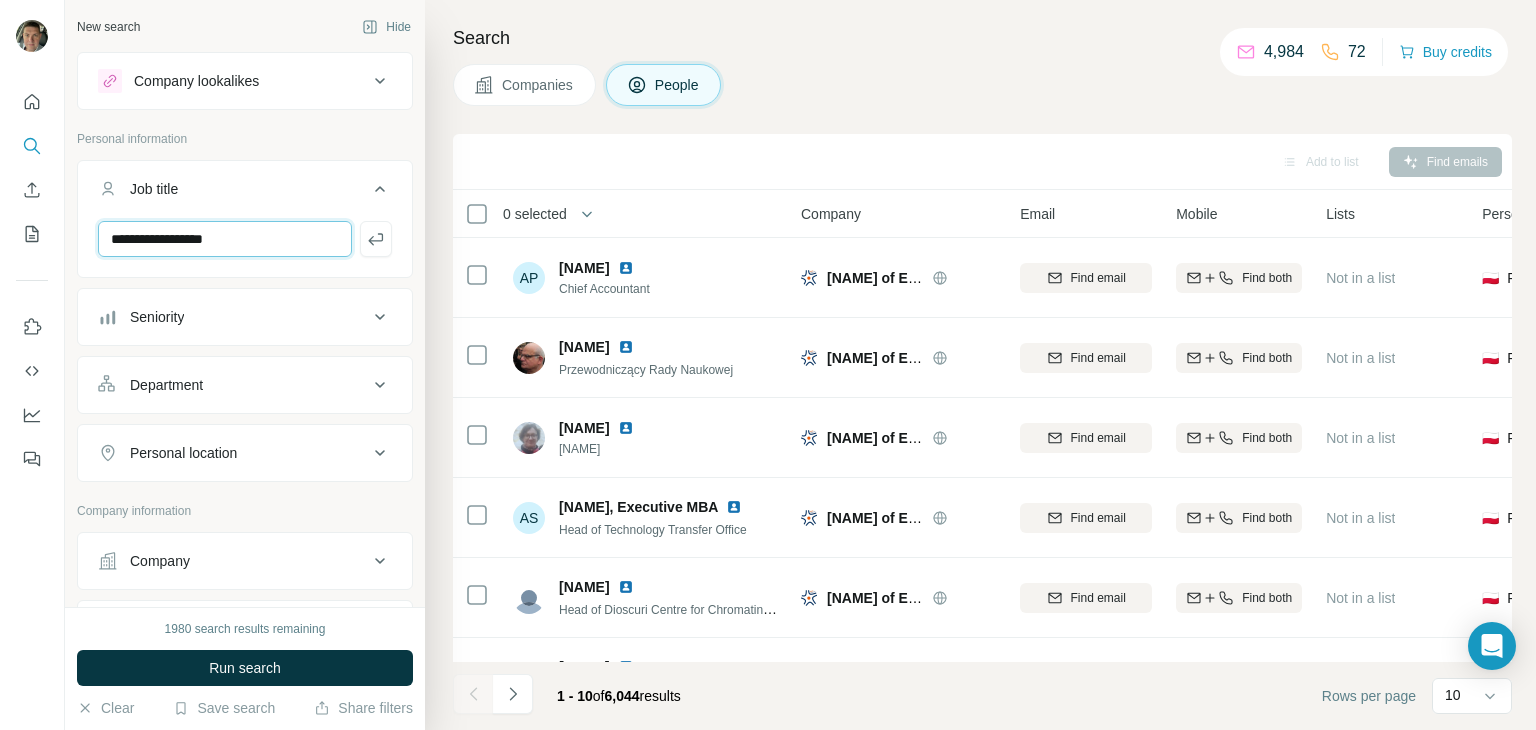type on "**********" 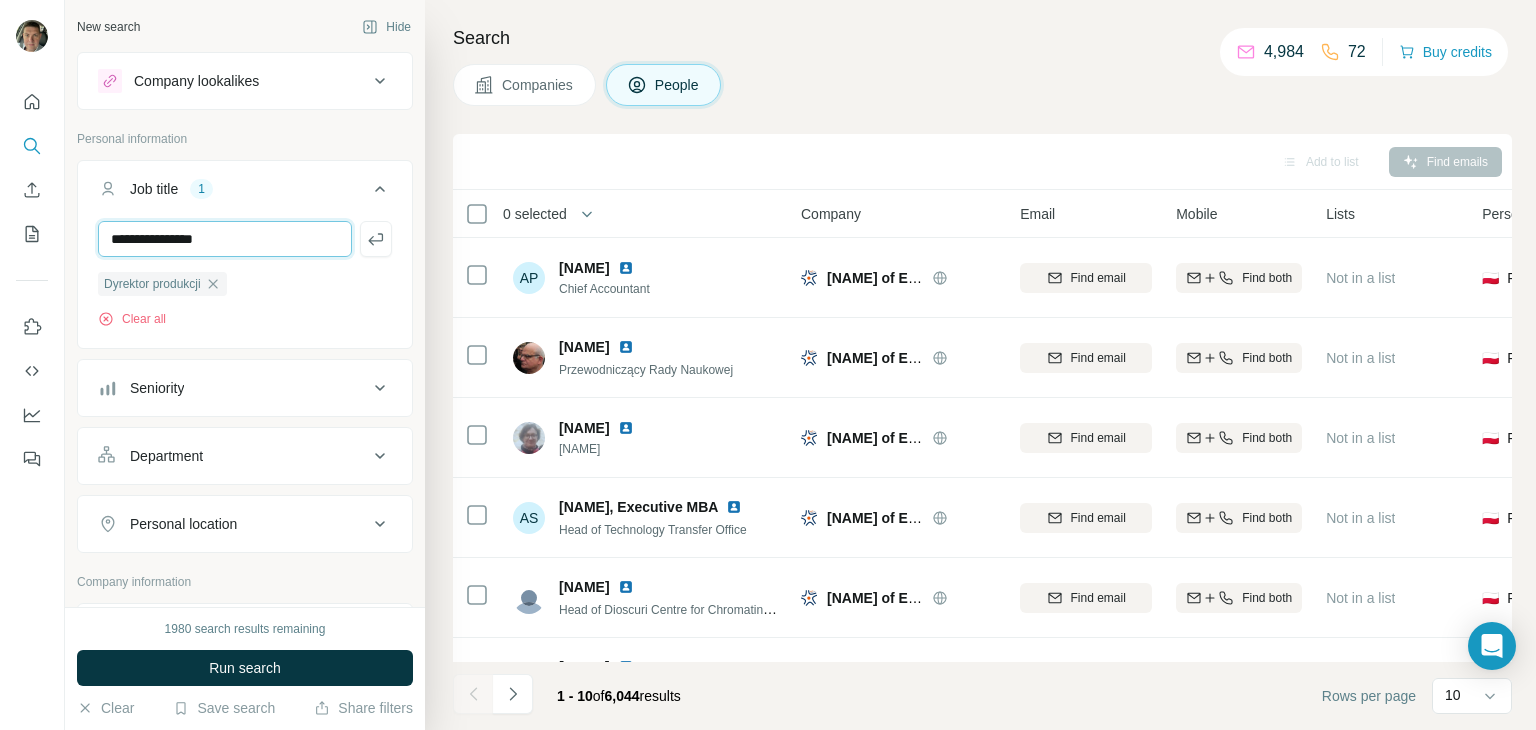type on "**********" 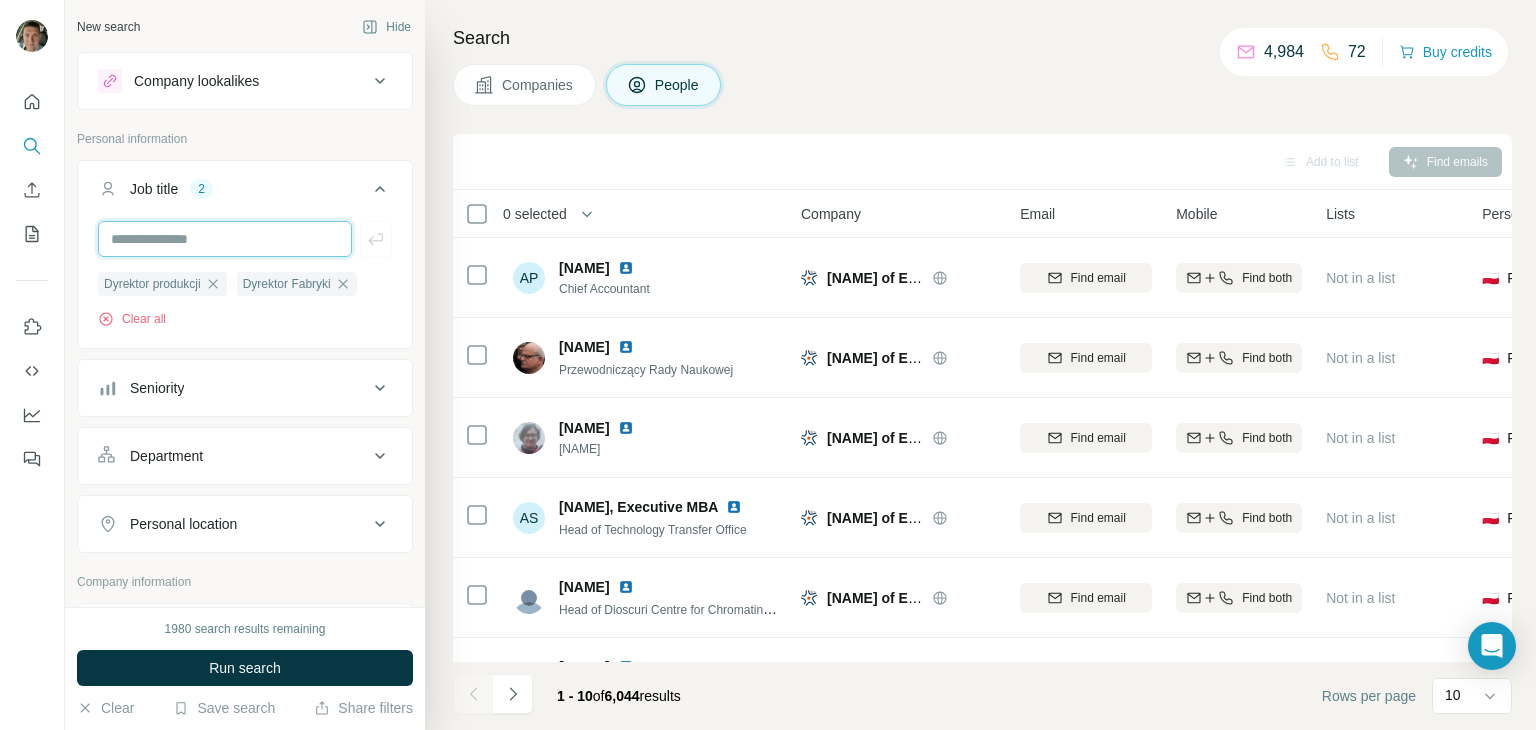 click at bounding box center [225, 239] 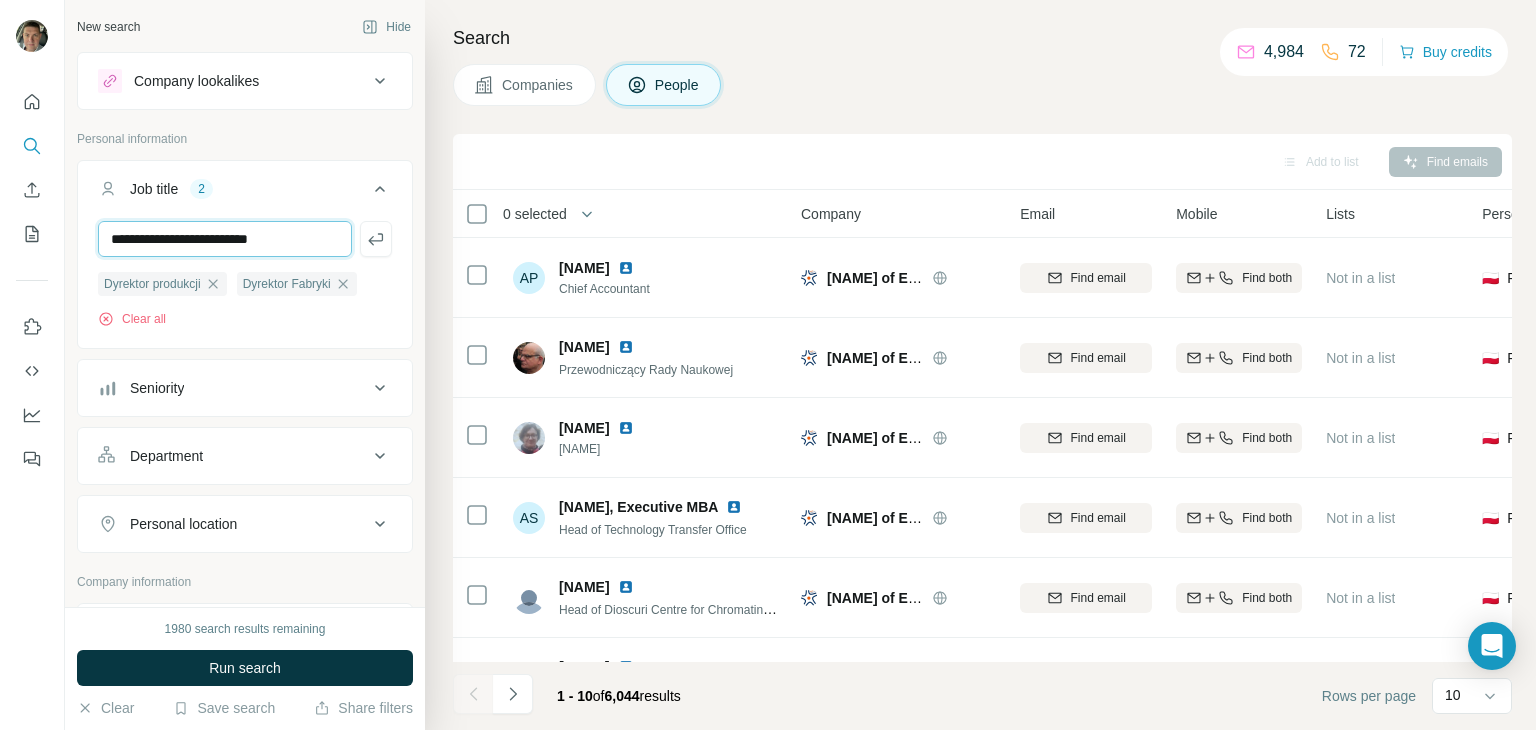 type on "**********" 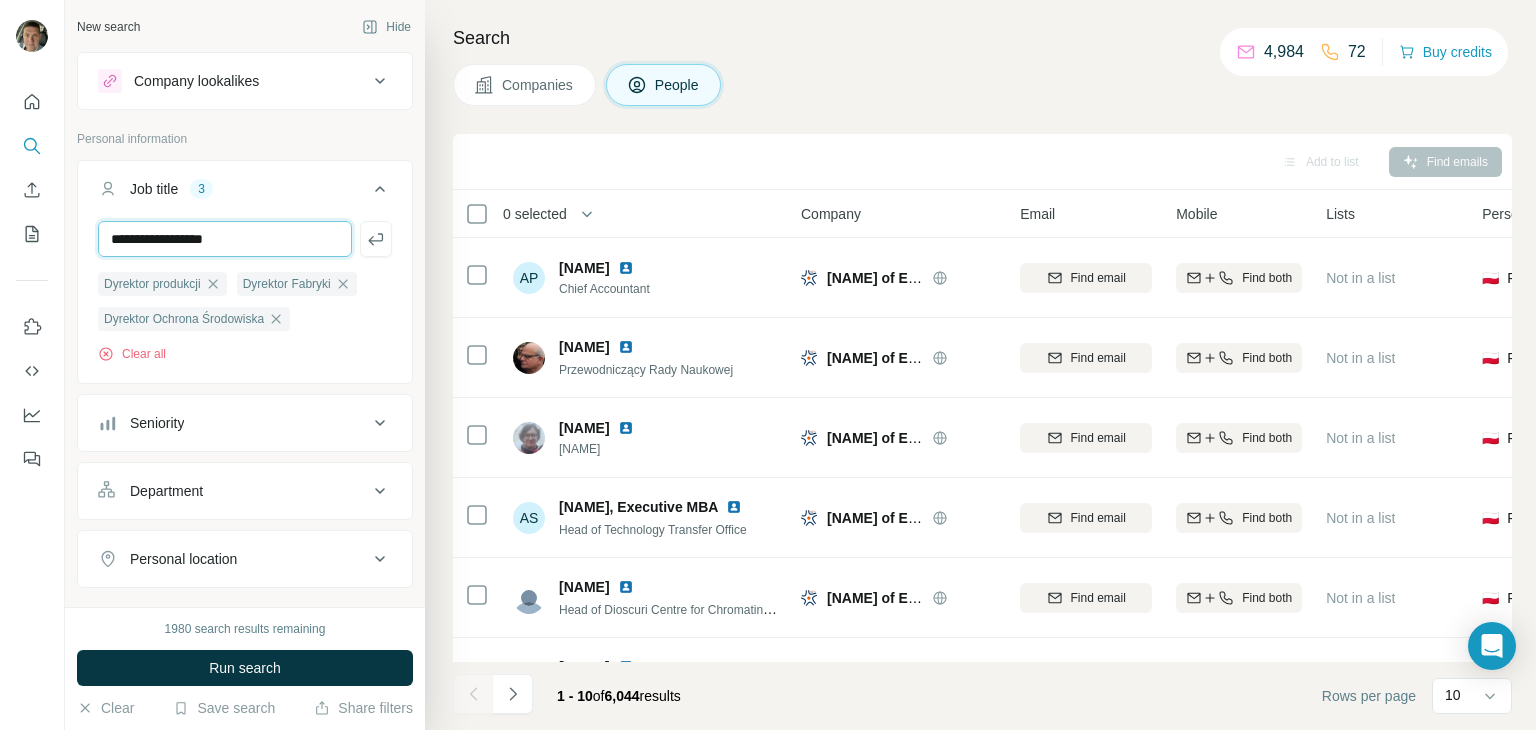 type on "**********" 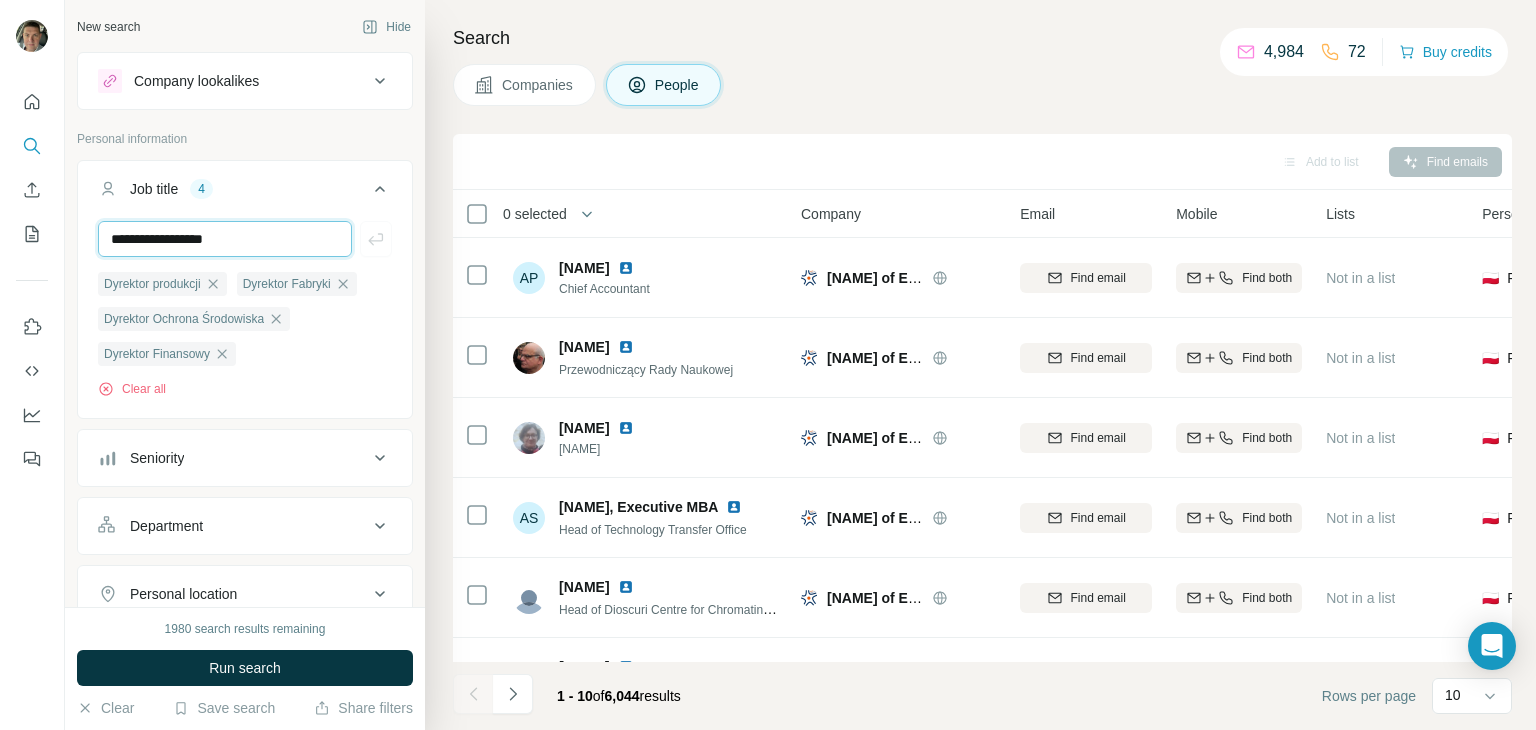 type 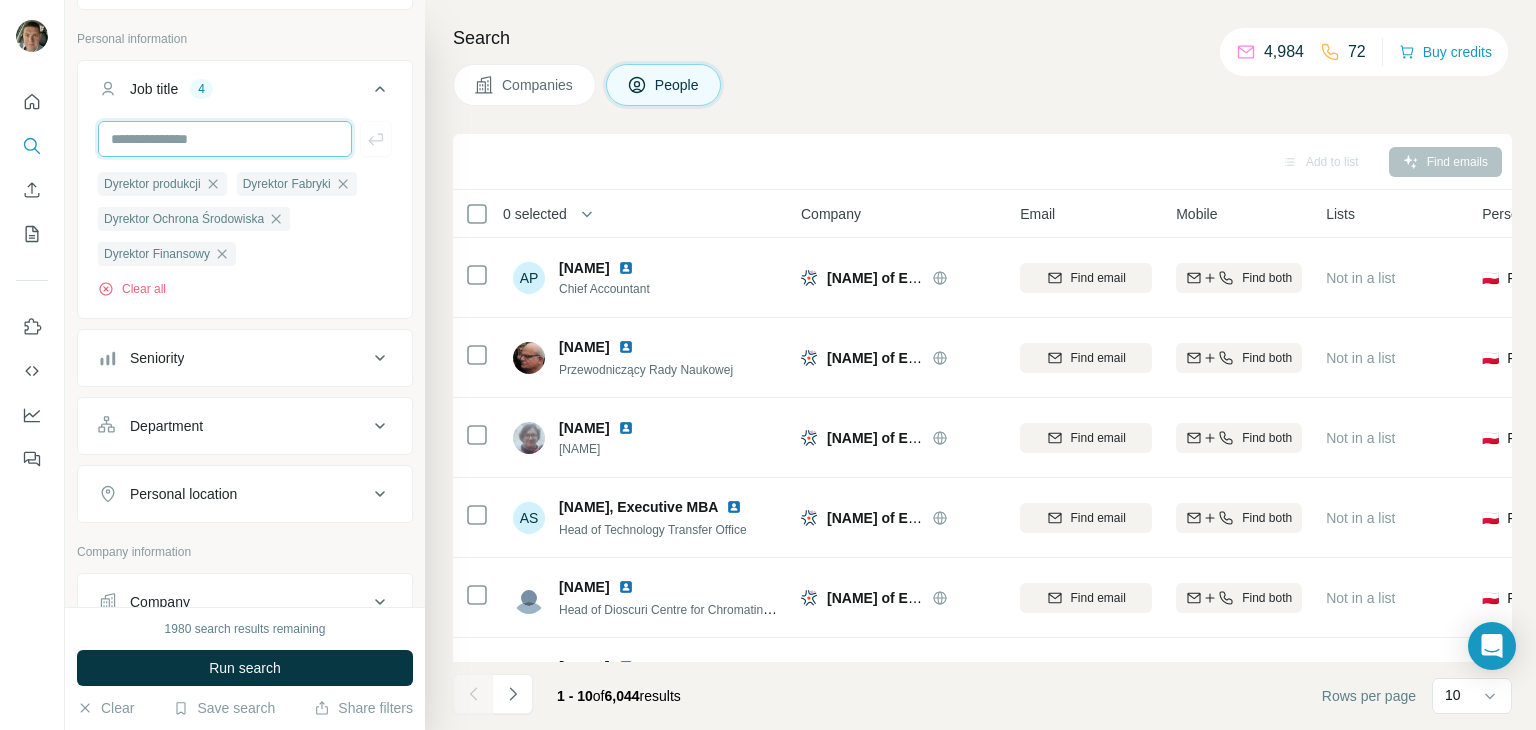 scroll, scrollTop: 200, scrollLeft: 0, axis: vertical 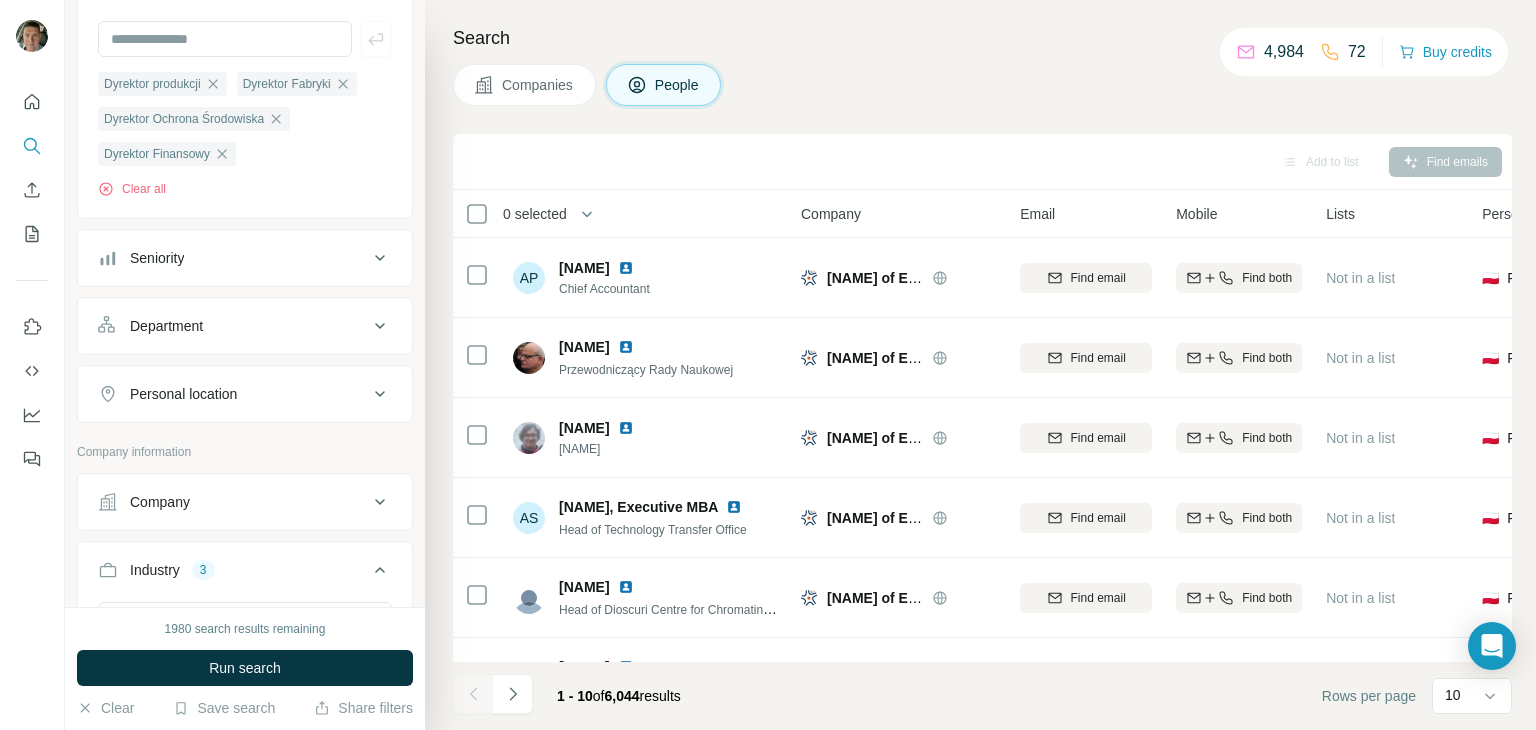 click on "Department" at bounding box center [166, 326] 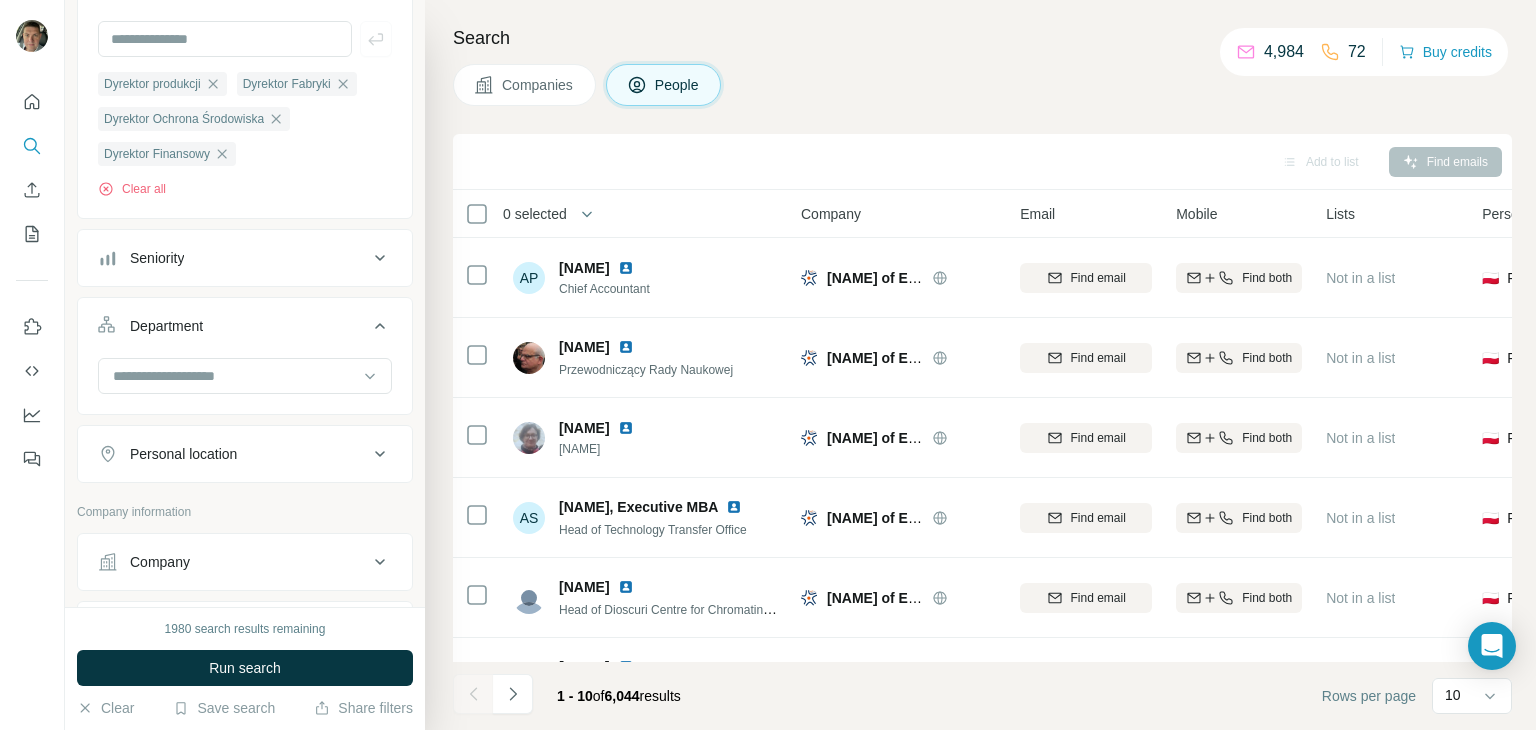 click on "Department" at bounding box center [166, 326] 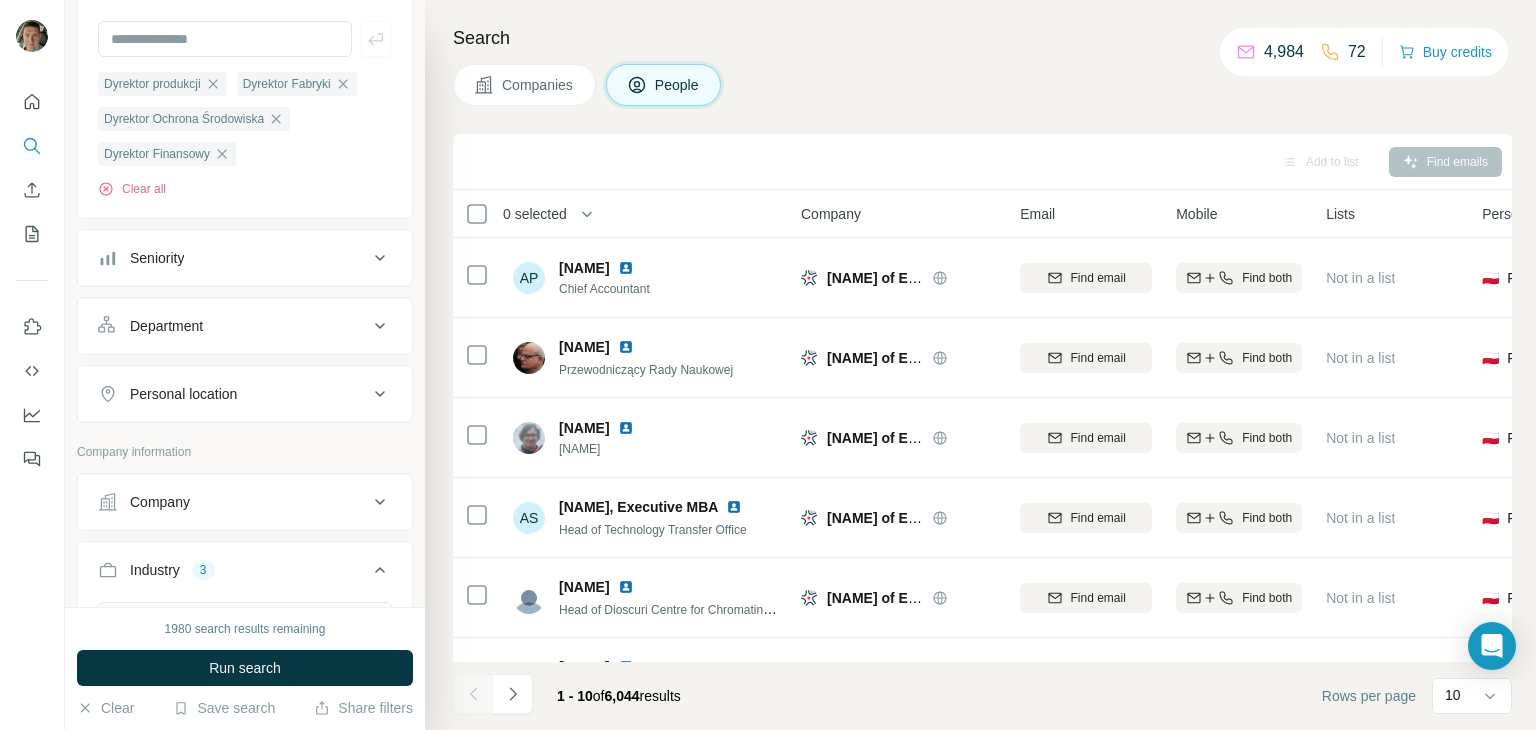 click on "Personal location" at bounding box center (183, 394) 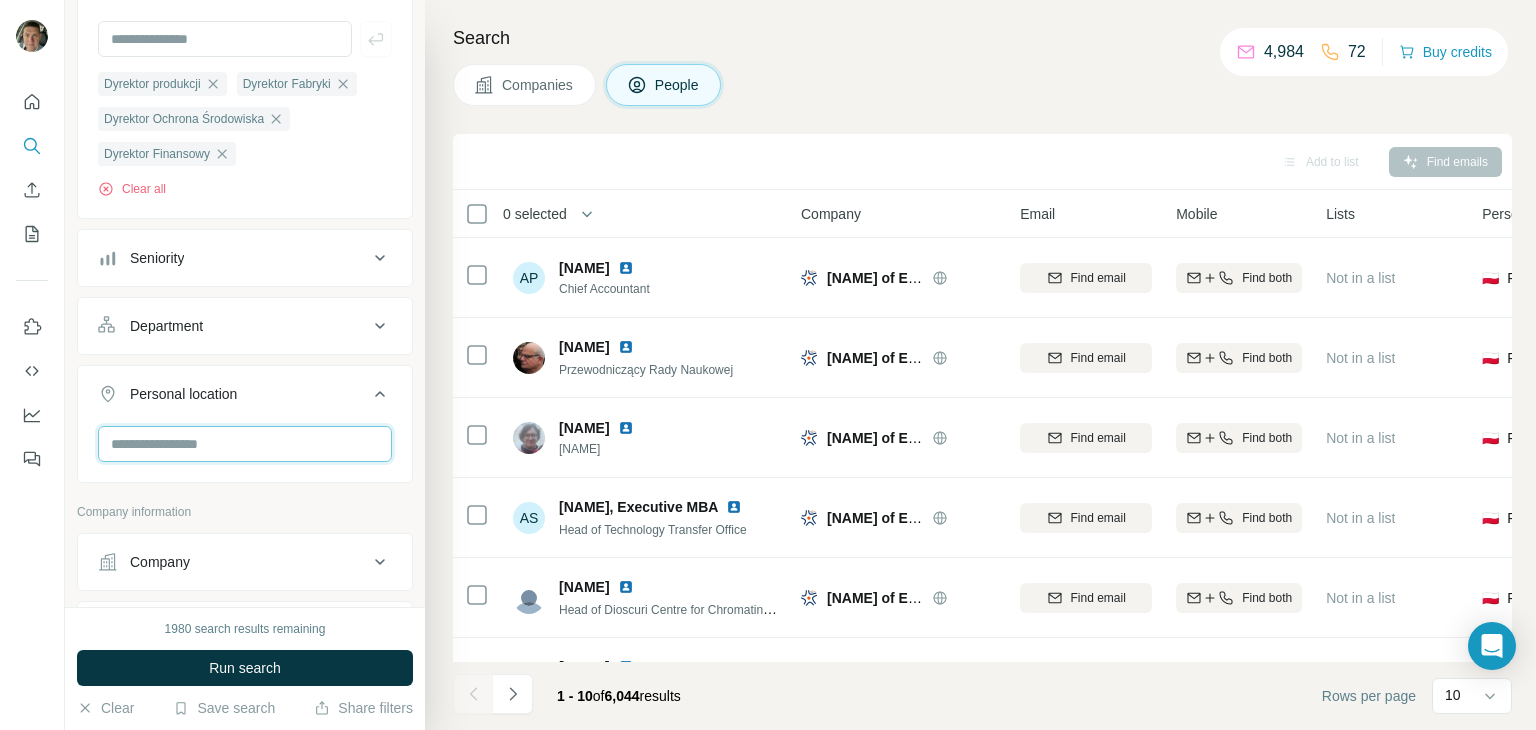 click at bounding box center (245, 444) 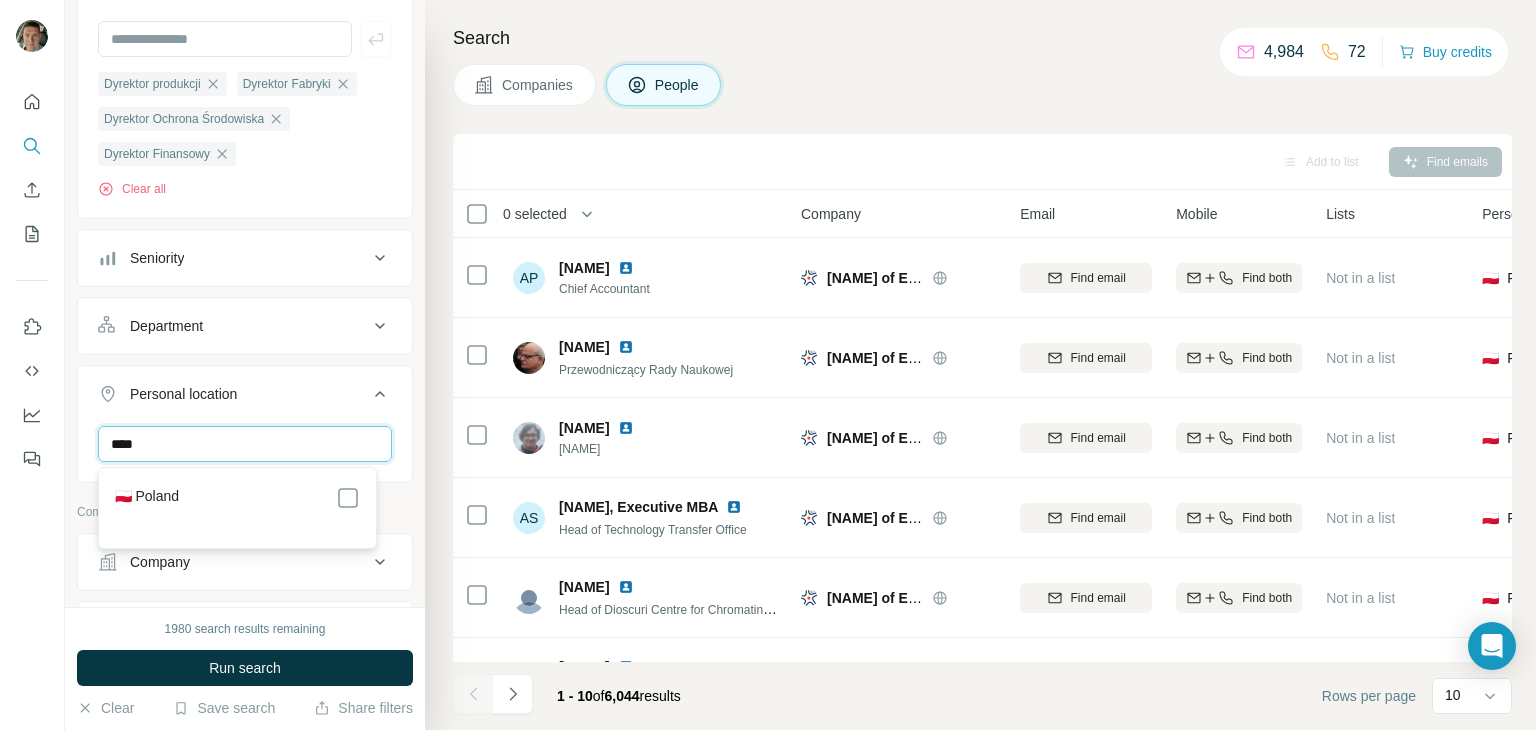 type on "****" 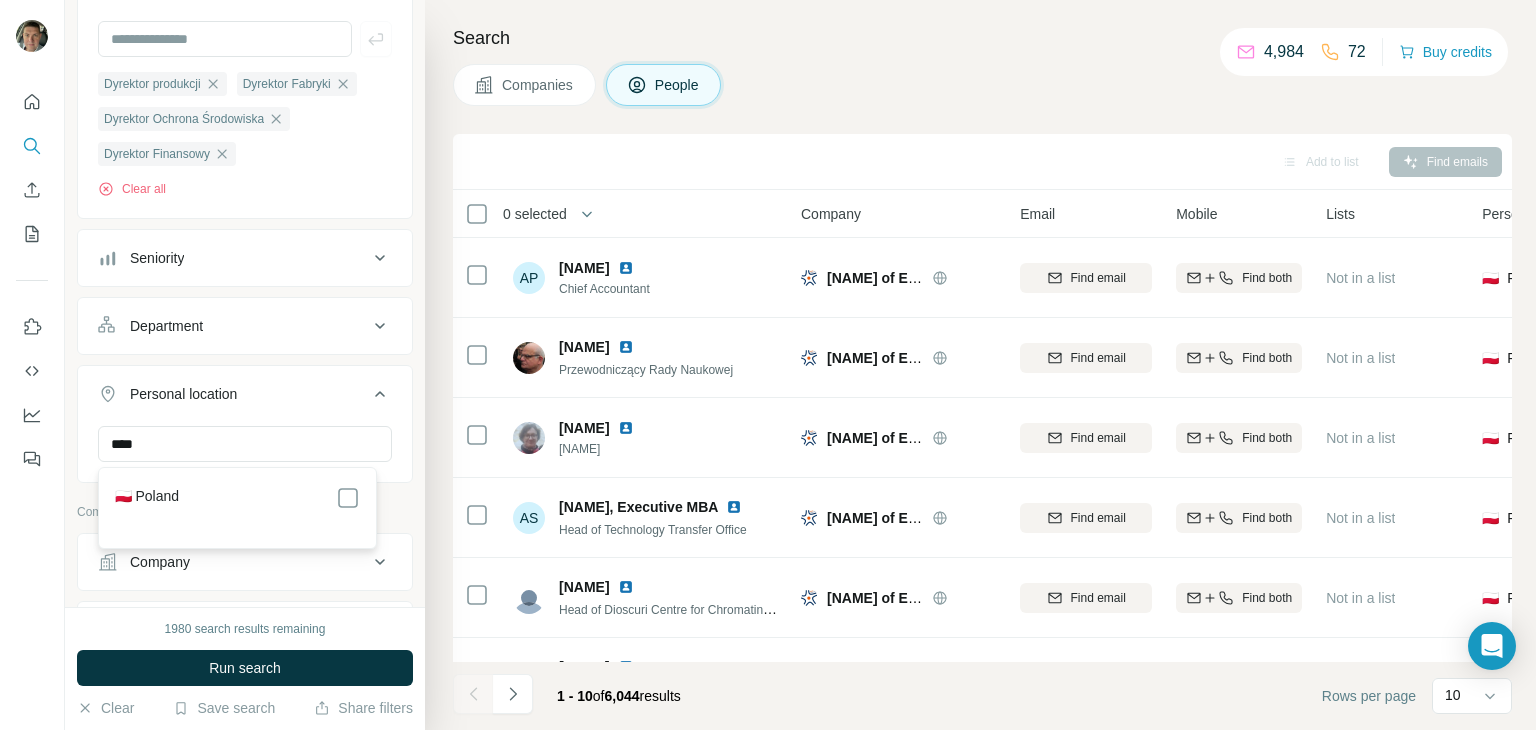 click on "🇵🇱 Poland" at bounding box center [147, 498] 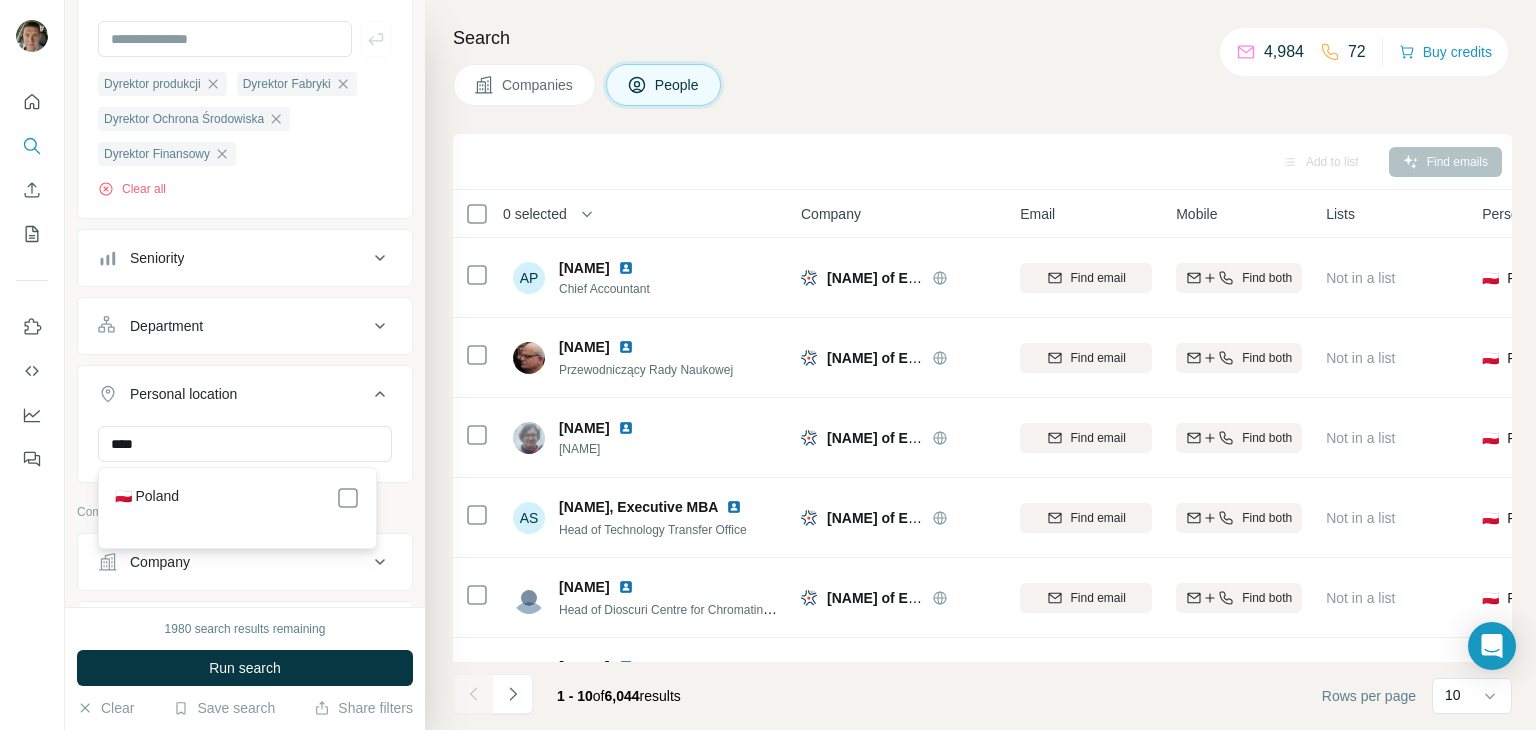 scroll, scrollTop: 7578, scrollLeft: 0, axis: vertical 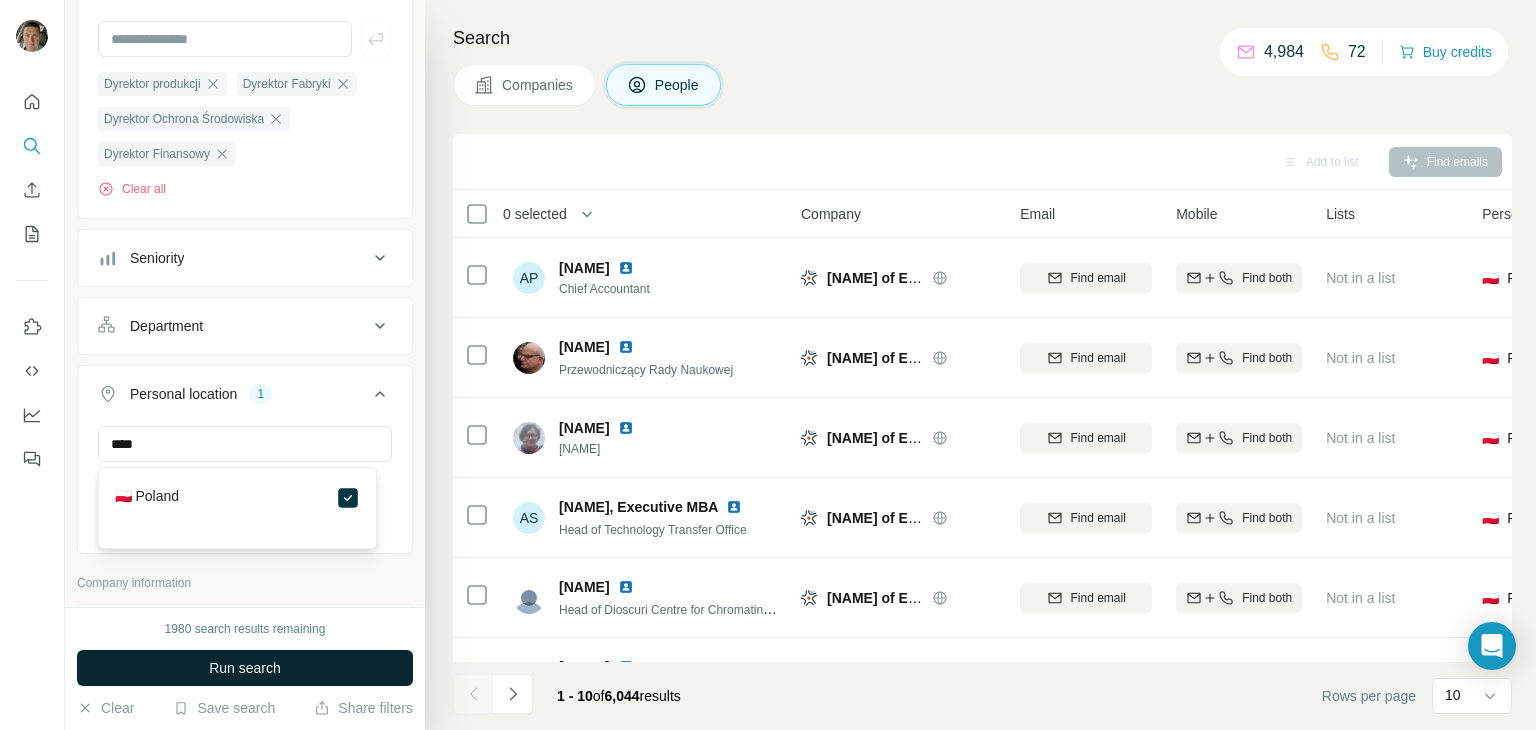 type 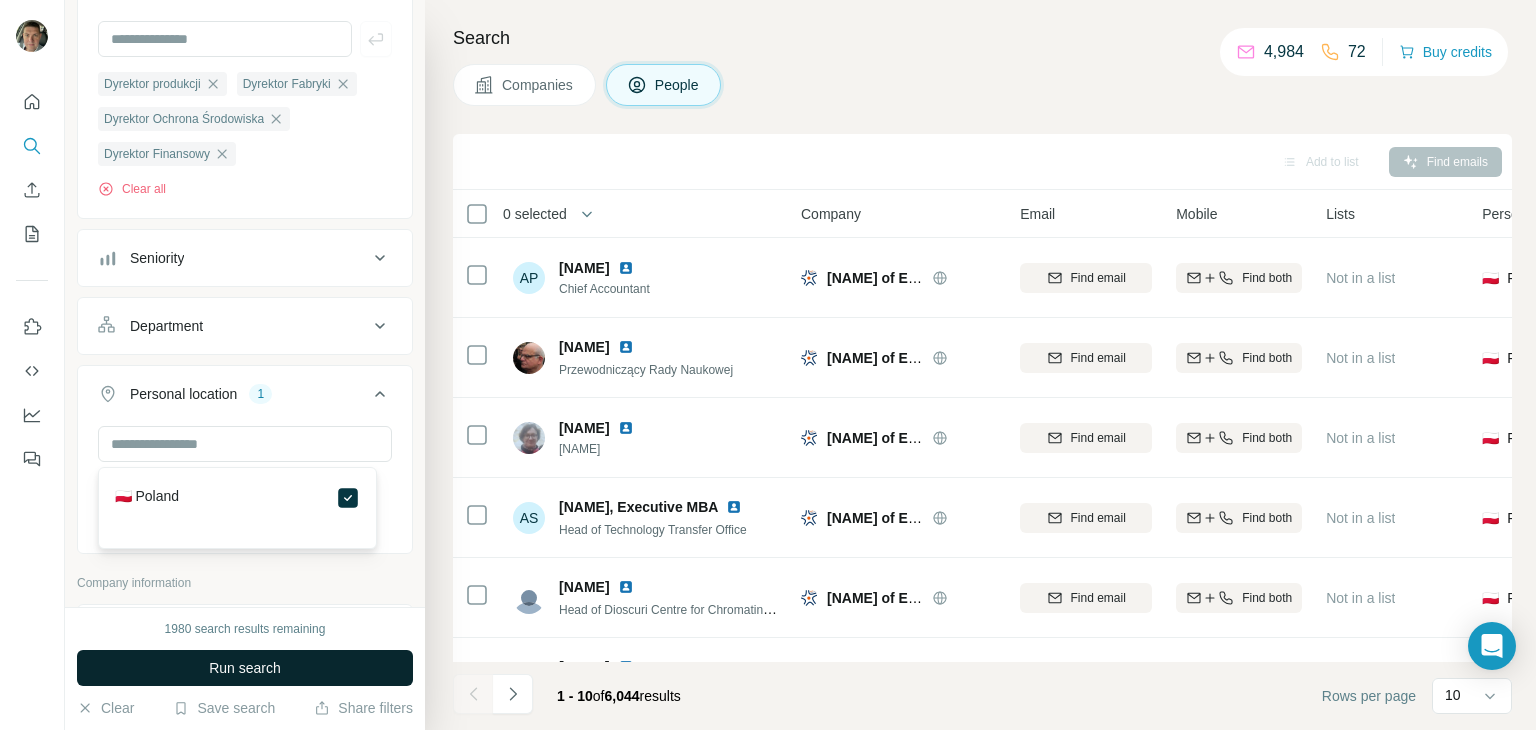 click on "Run search" at bounding box center (245, 668) 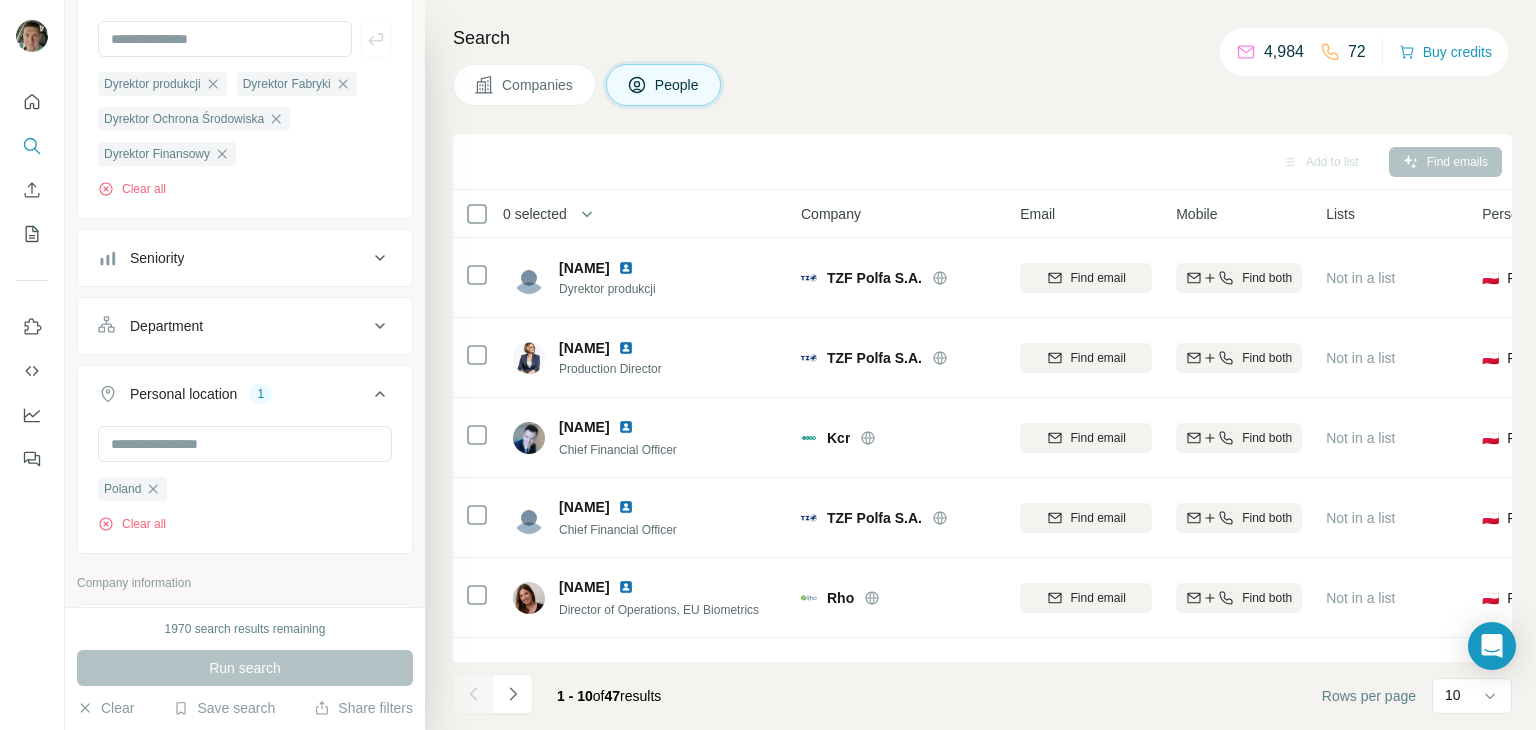scroll, scrollTop: 0, scrollLeft: 0, axis: both 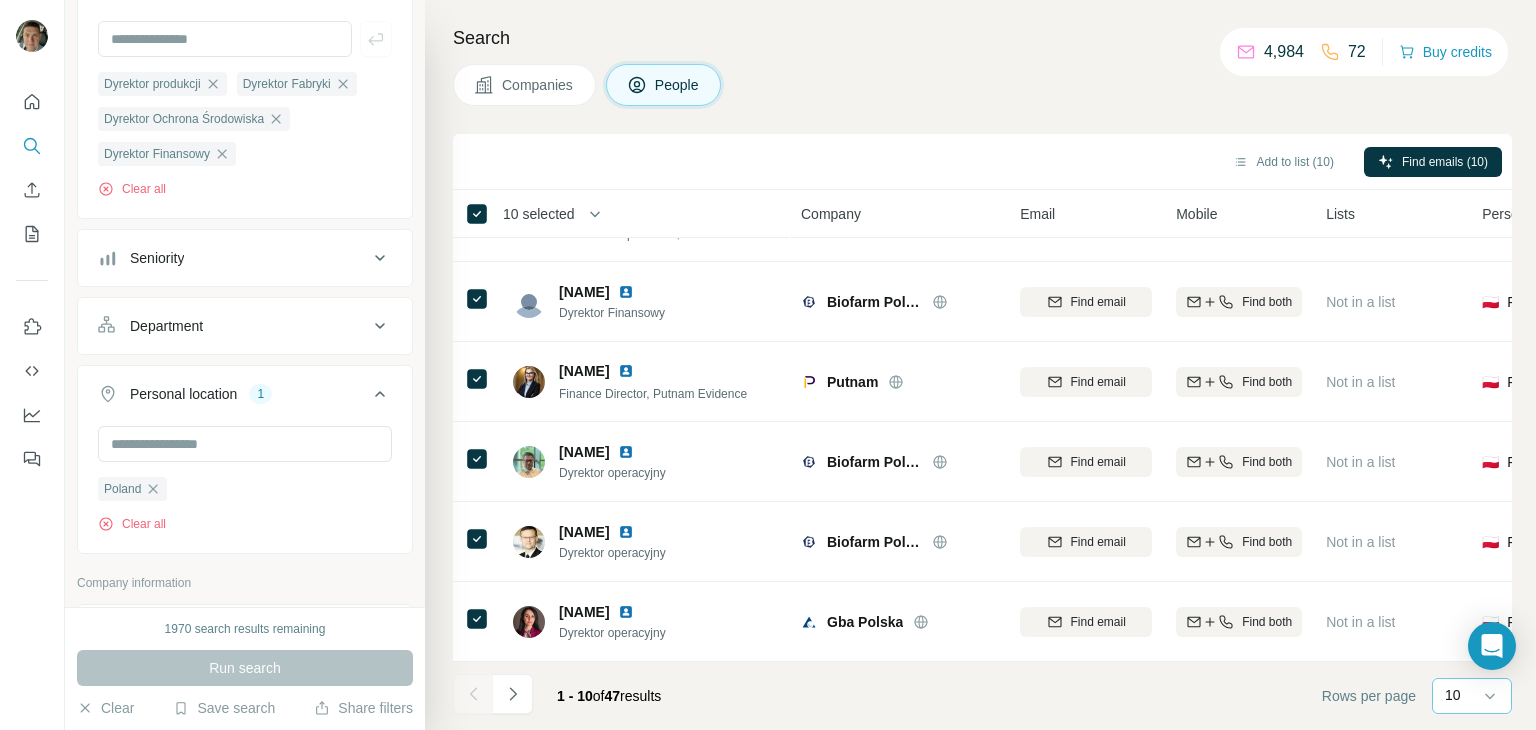 click on "10" at bounding box center [1453, 695] 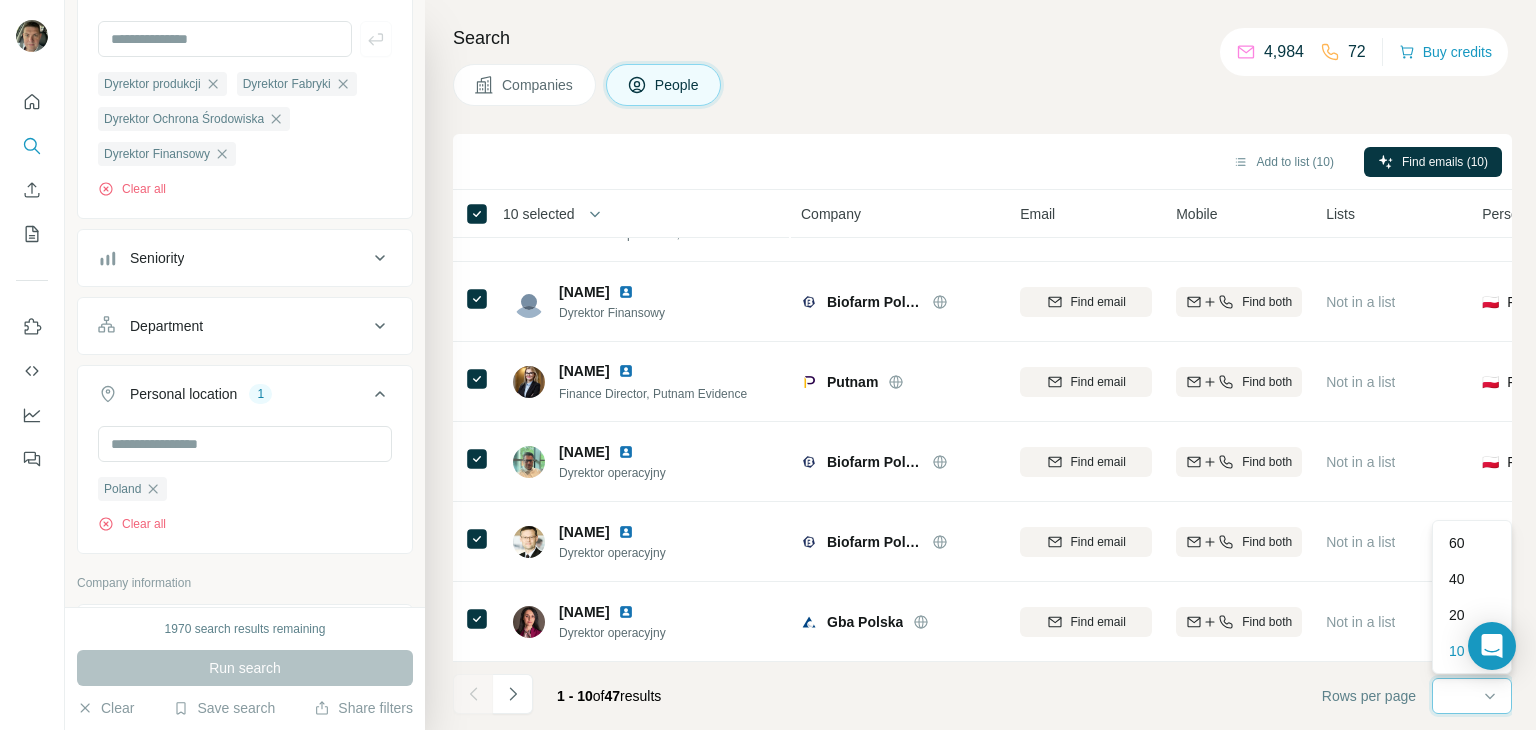 scroll, scrollTop: 0, scrollLeft: 0, axis: both 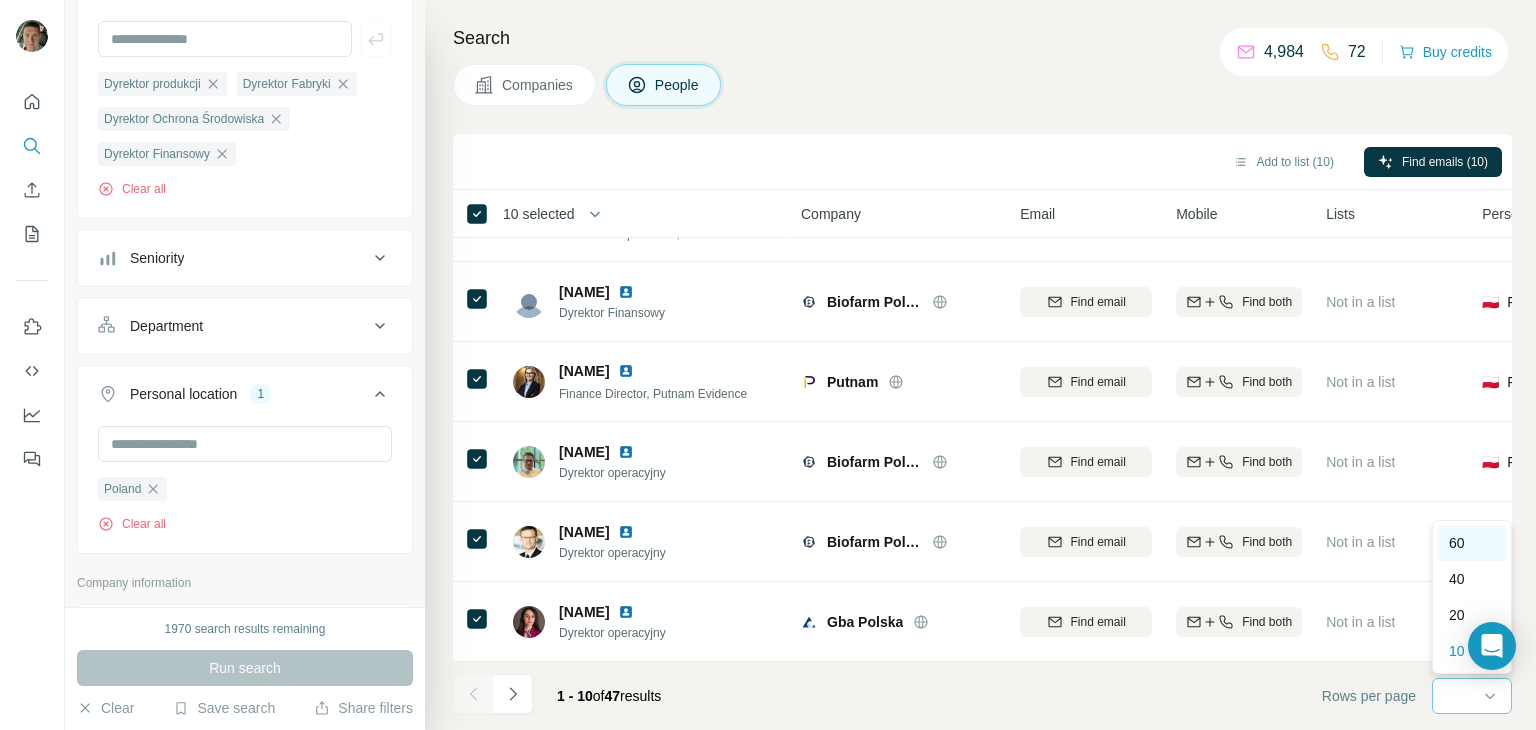 click on "60" at bounding box center (1457, 543) 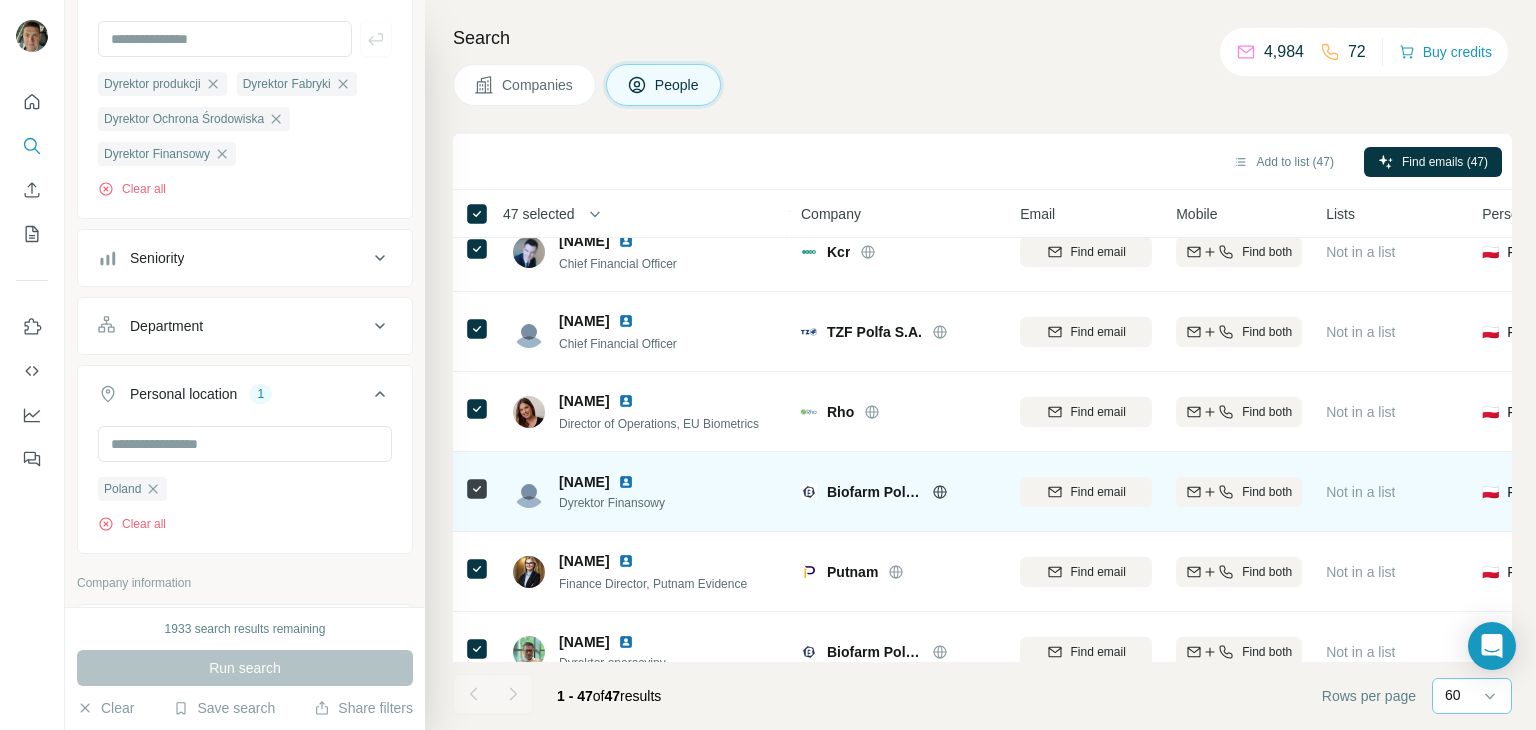 scroll, scrollTop: 0, scrollLeft: 0, axis: both 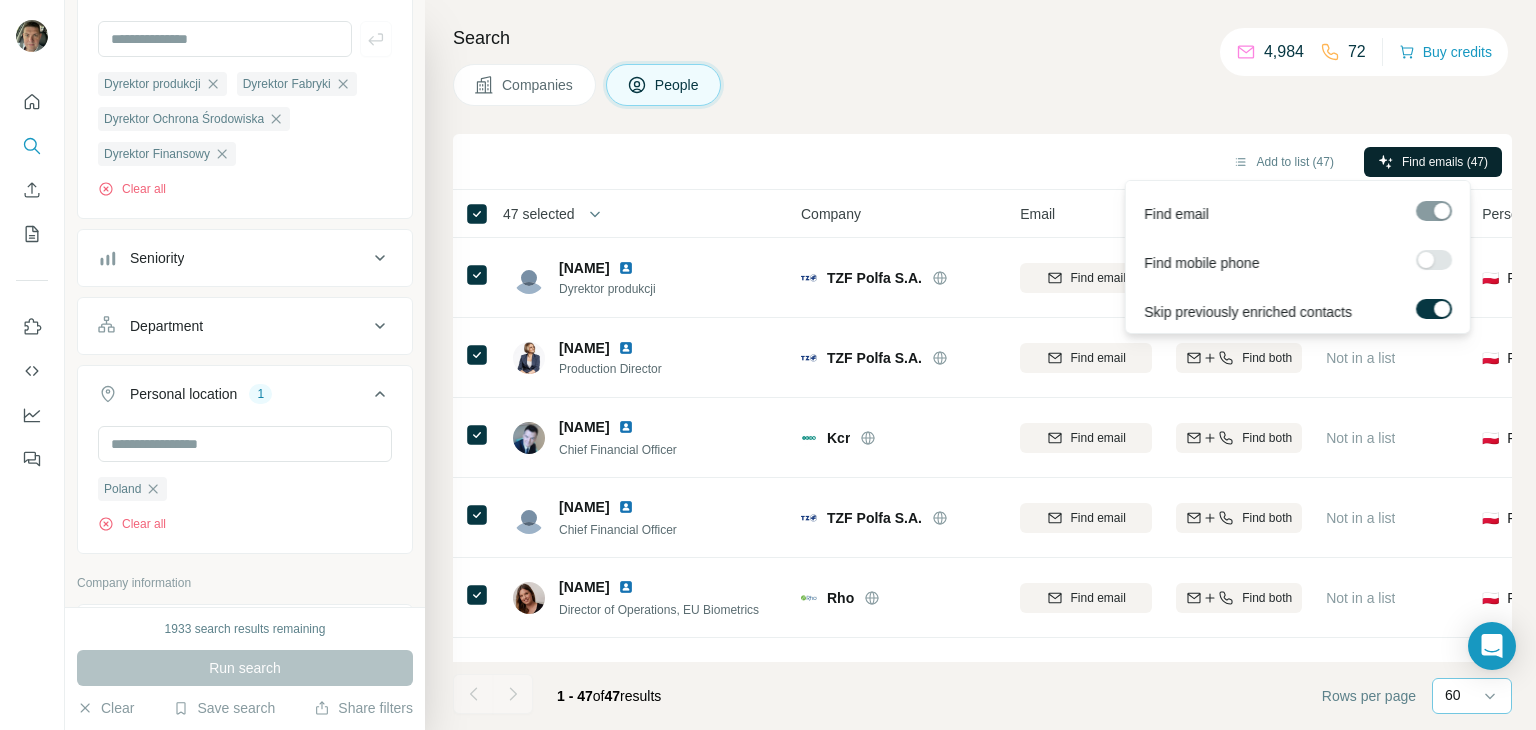 click on "Find emails (47)" at bounding box center [1445, 162] 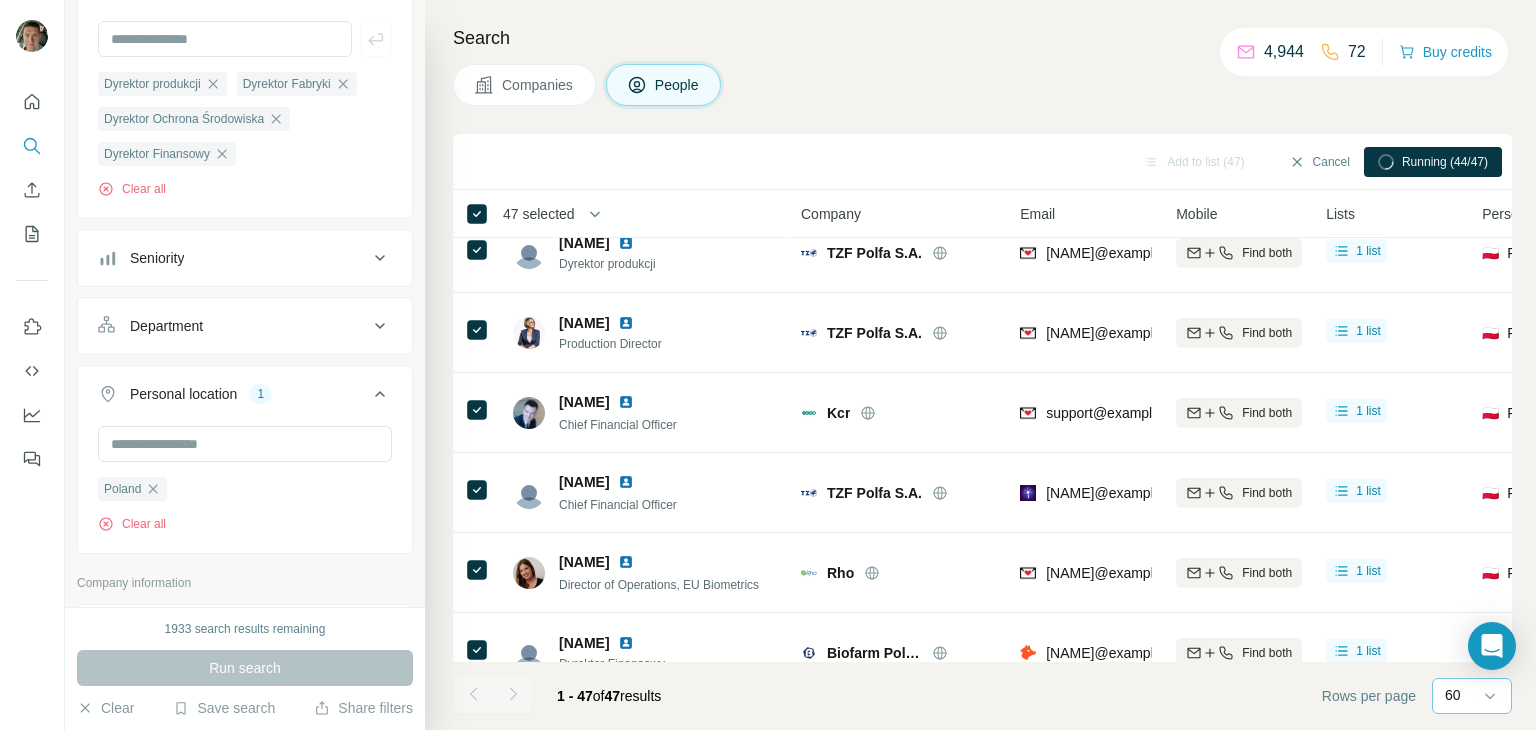 scroll, scrollTop: 0, scrollLeft: 0, axis: both 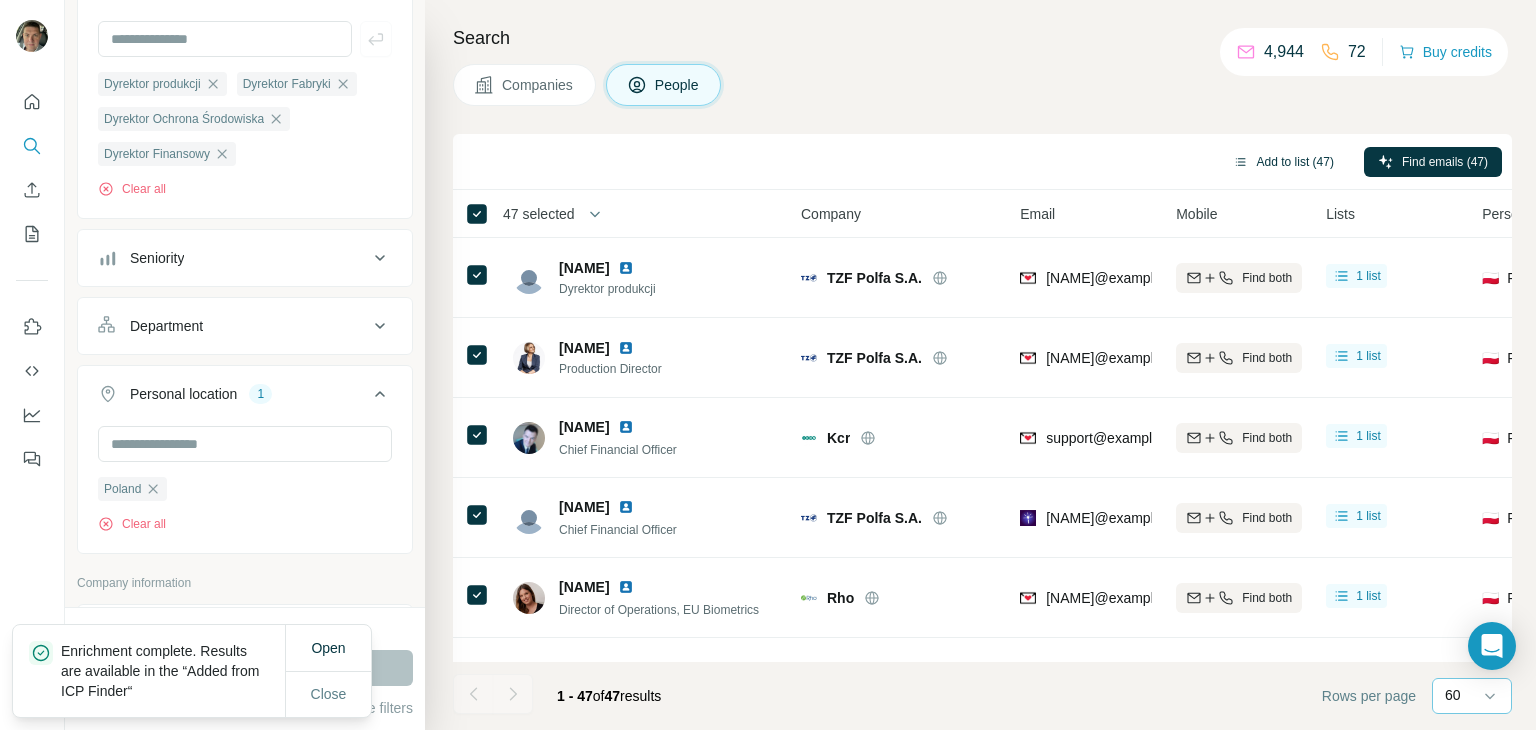 click on "Add to list (47)" at bounding box center (1283, 162) 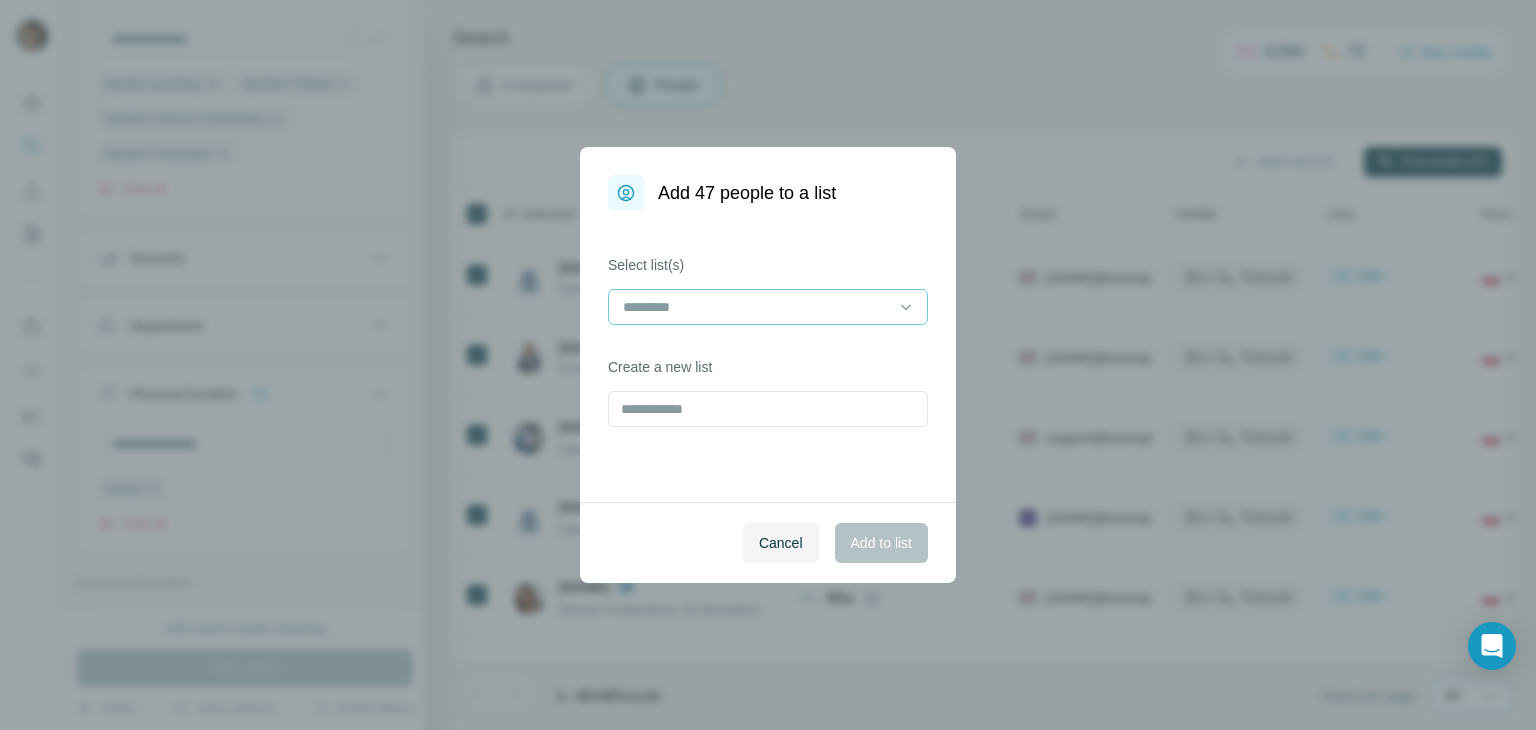 click at bounding box center [756, 307] 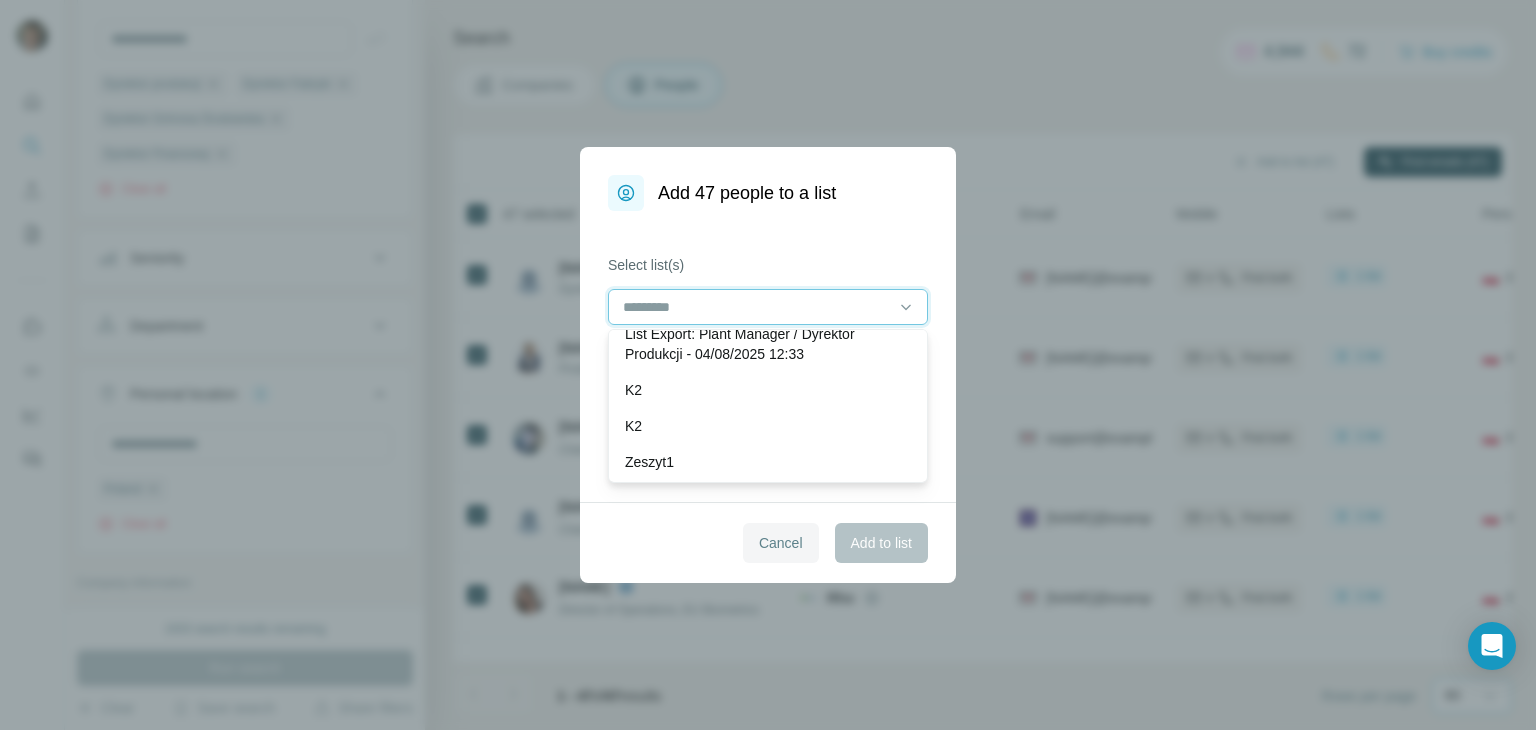 scroll, scrollTop: 20, scrollLeft: 0, axis: vertical 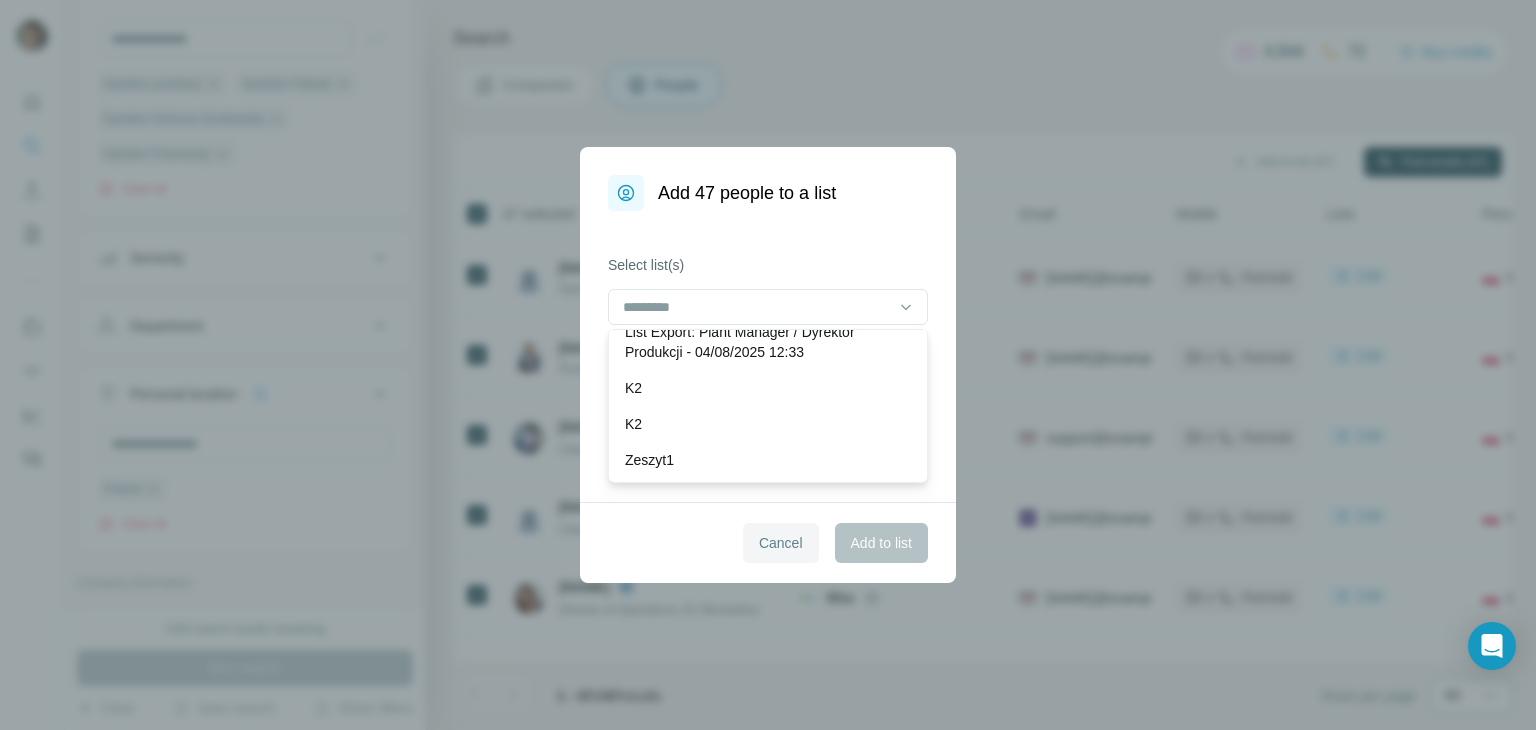 click on "Cancel" at bounding box center [781, 543] 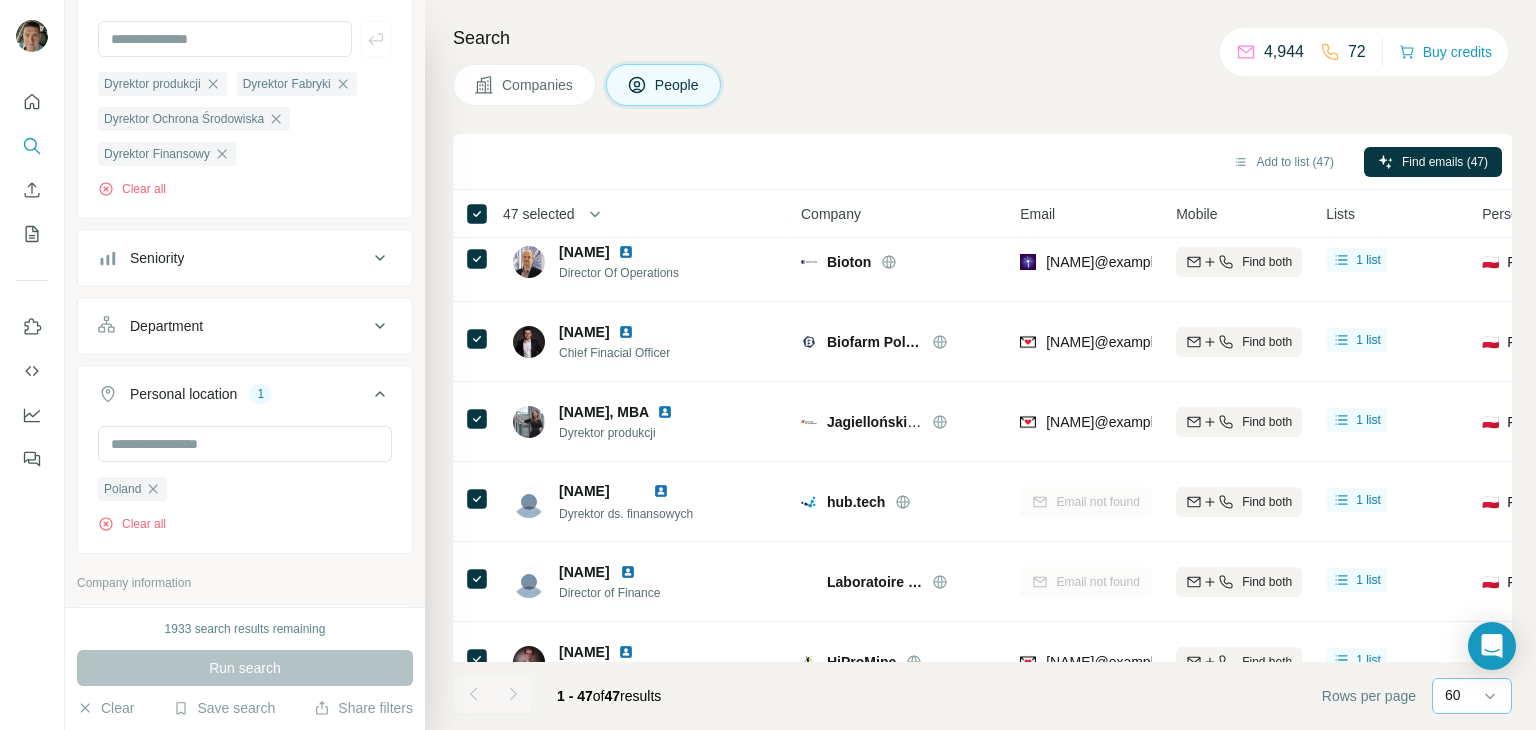 scroll, scrollTop: 646, scrollLeft: 0, axis: vertical 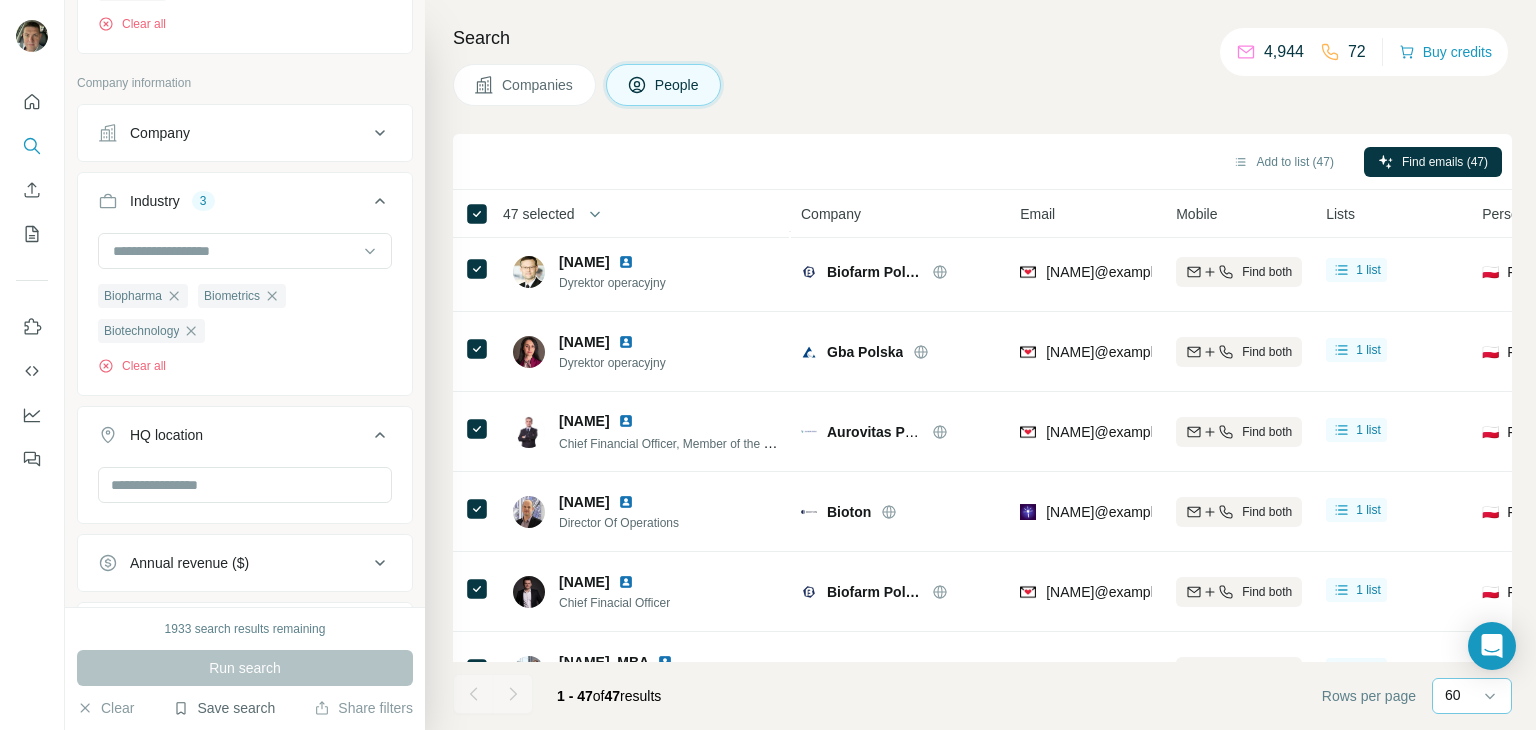 click on "Save search" at bounding box center [224, 708] 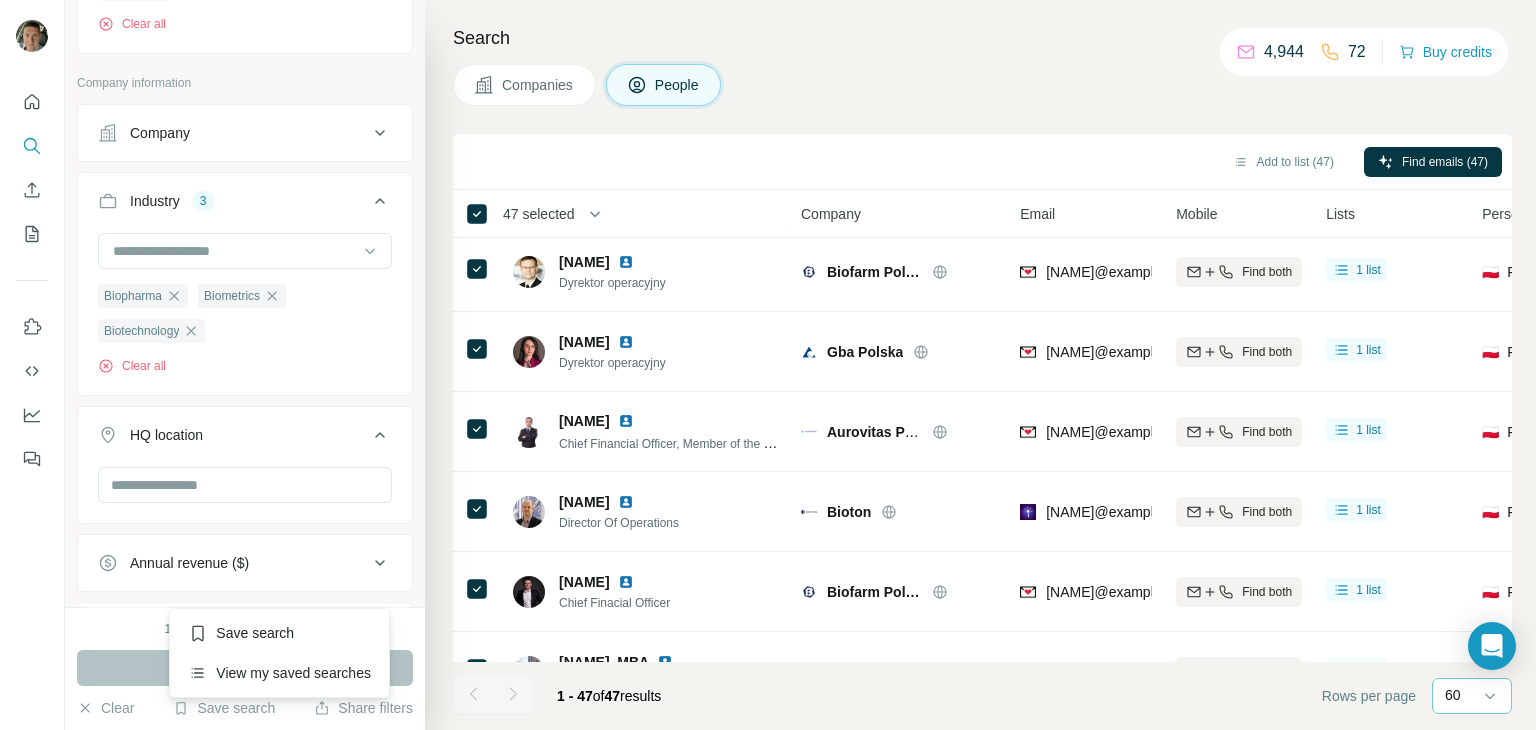 click on "1 - 47  of  47  results Rows per page 60" at bounding box center (982, 696) 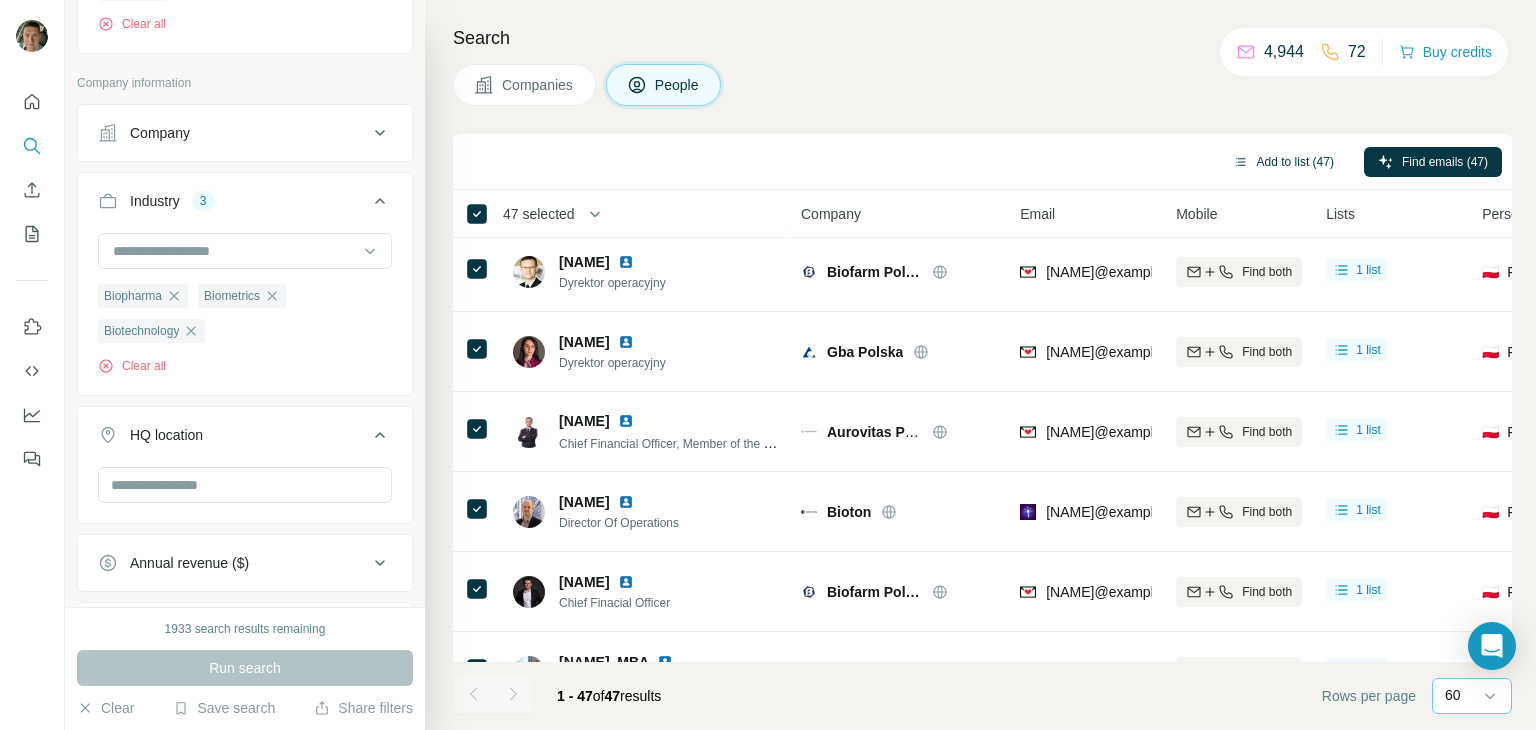 click on "Add to list (47)" at bounding box center (1283, 162) 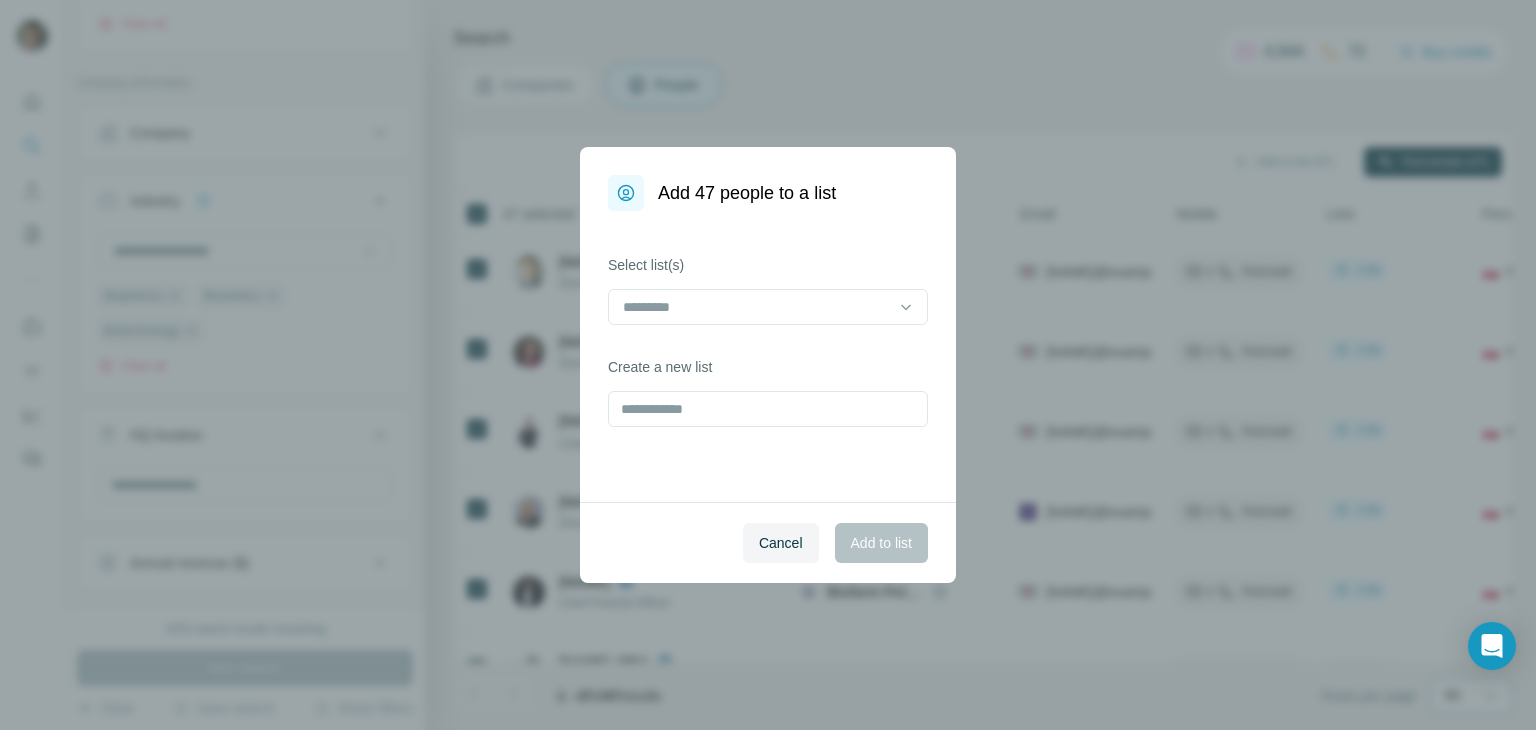 click on "Add 47 people to a list" at bounding box center [747, 193] 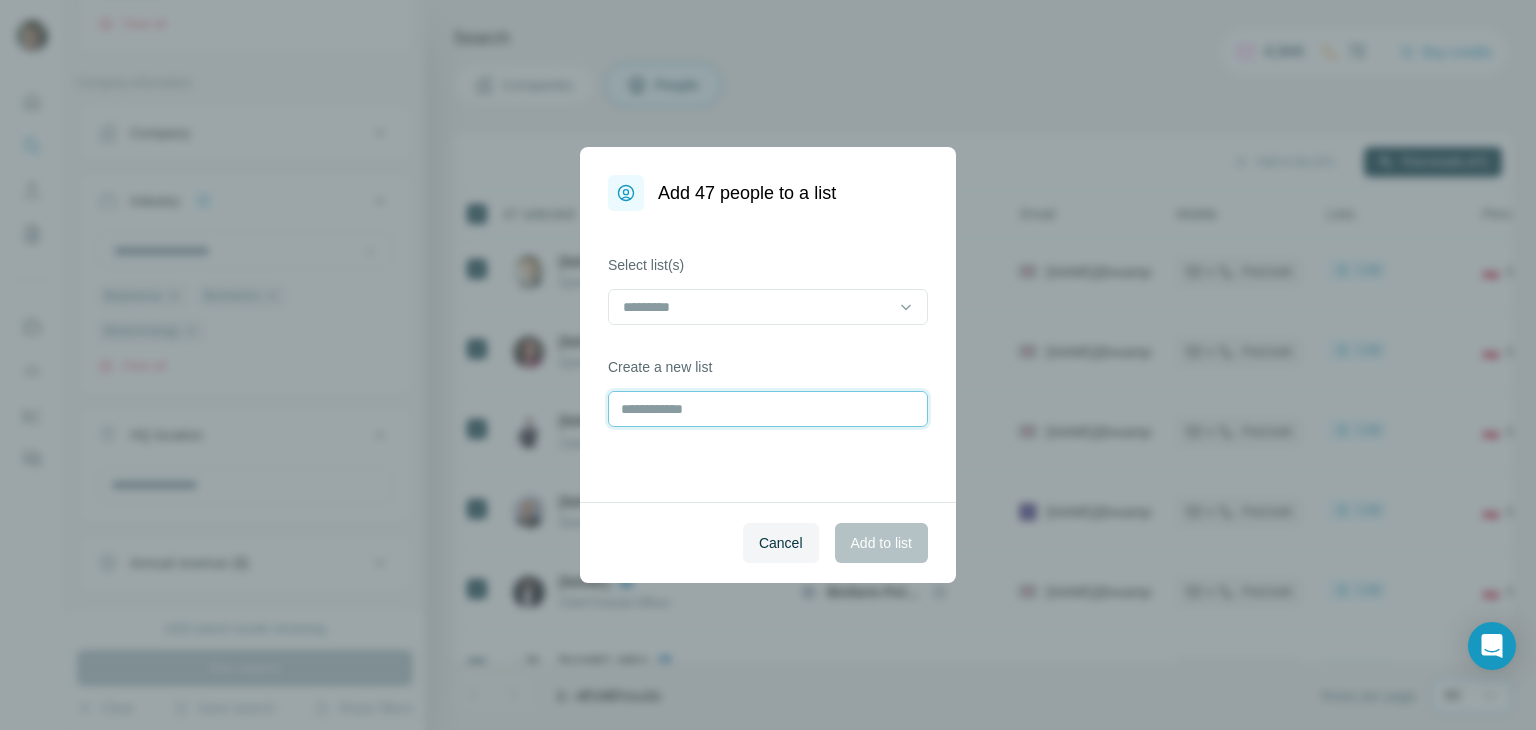 click at bounding box center [768, 409] 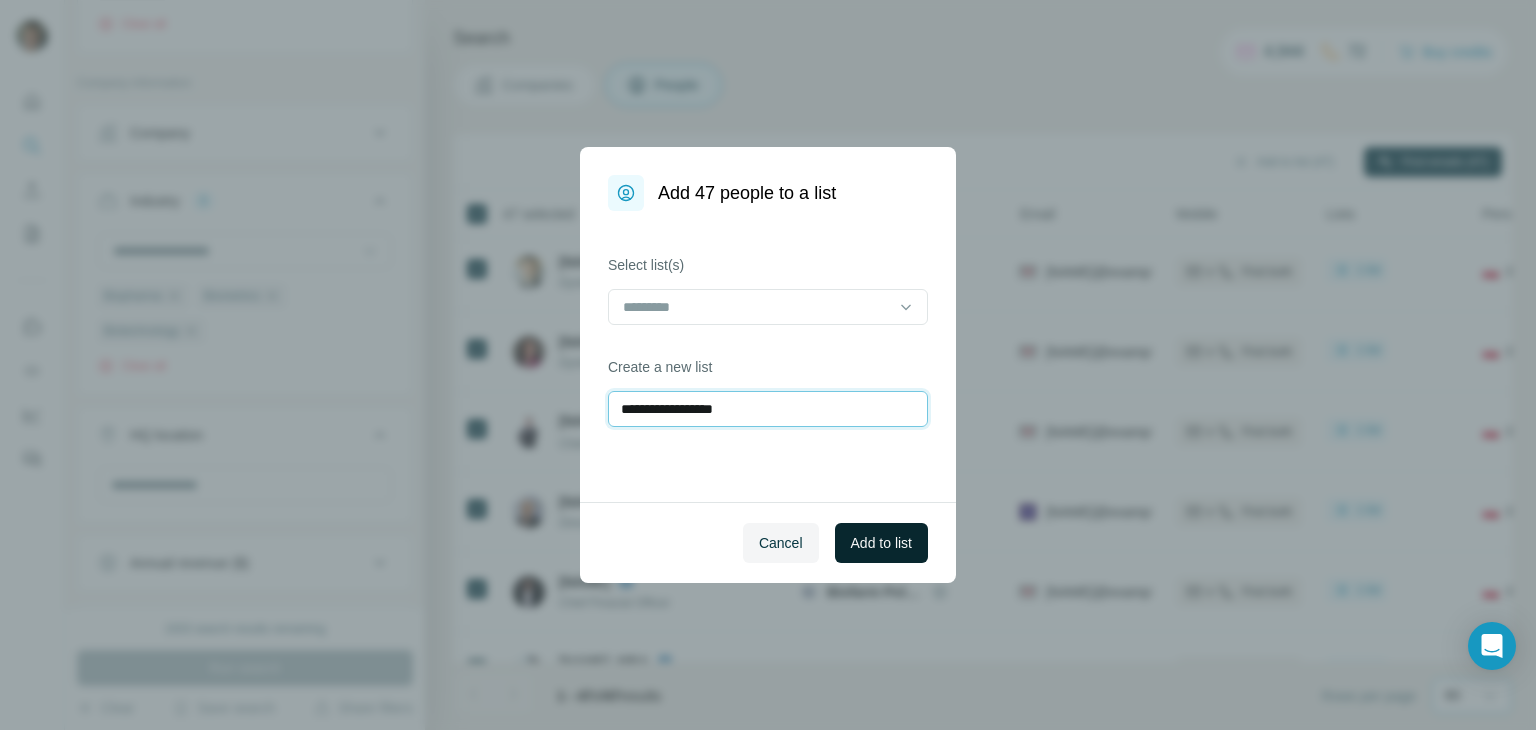type on "**********" 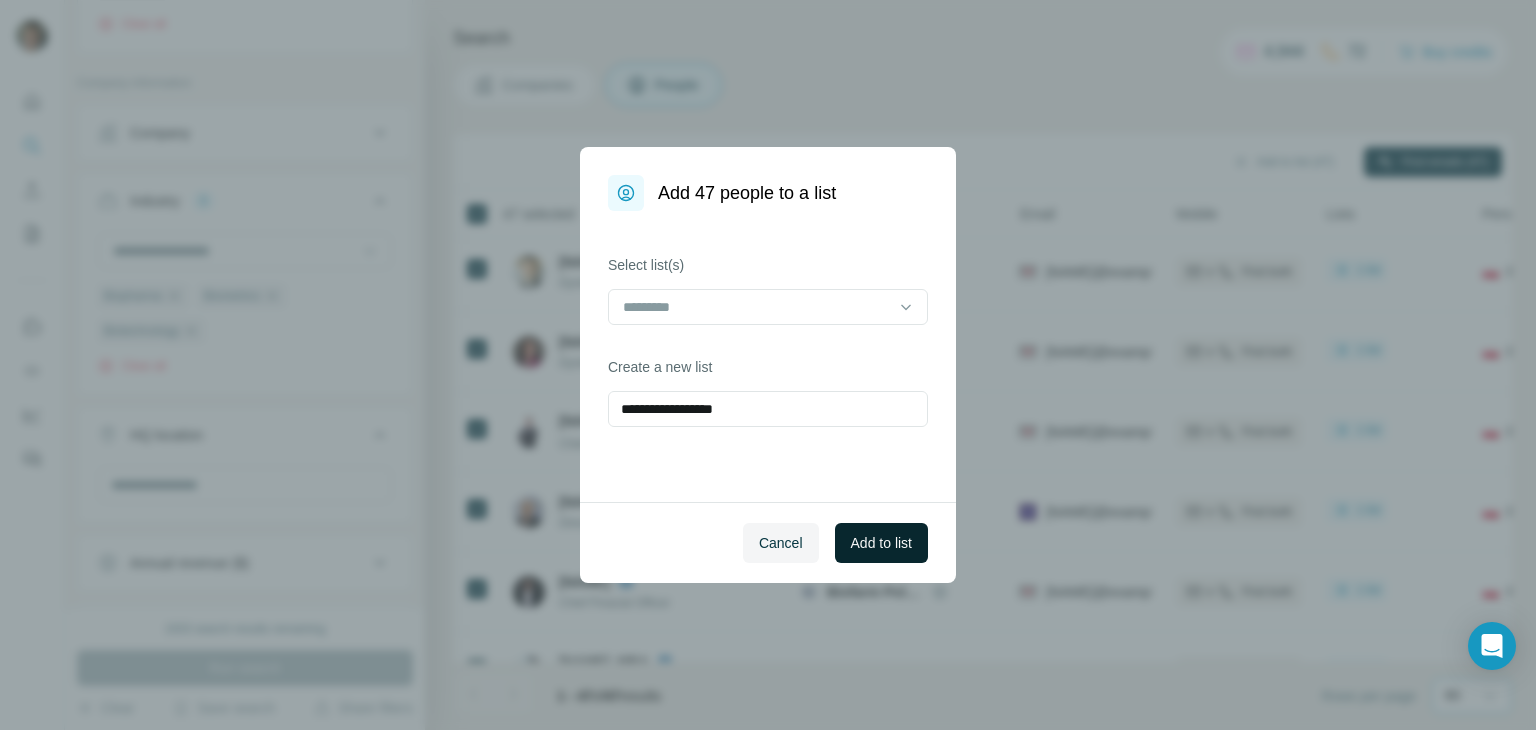 click on "Add to list" at bounding box center [881, 543] 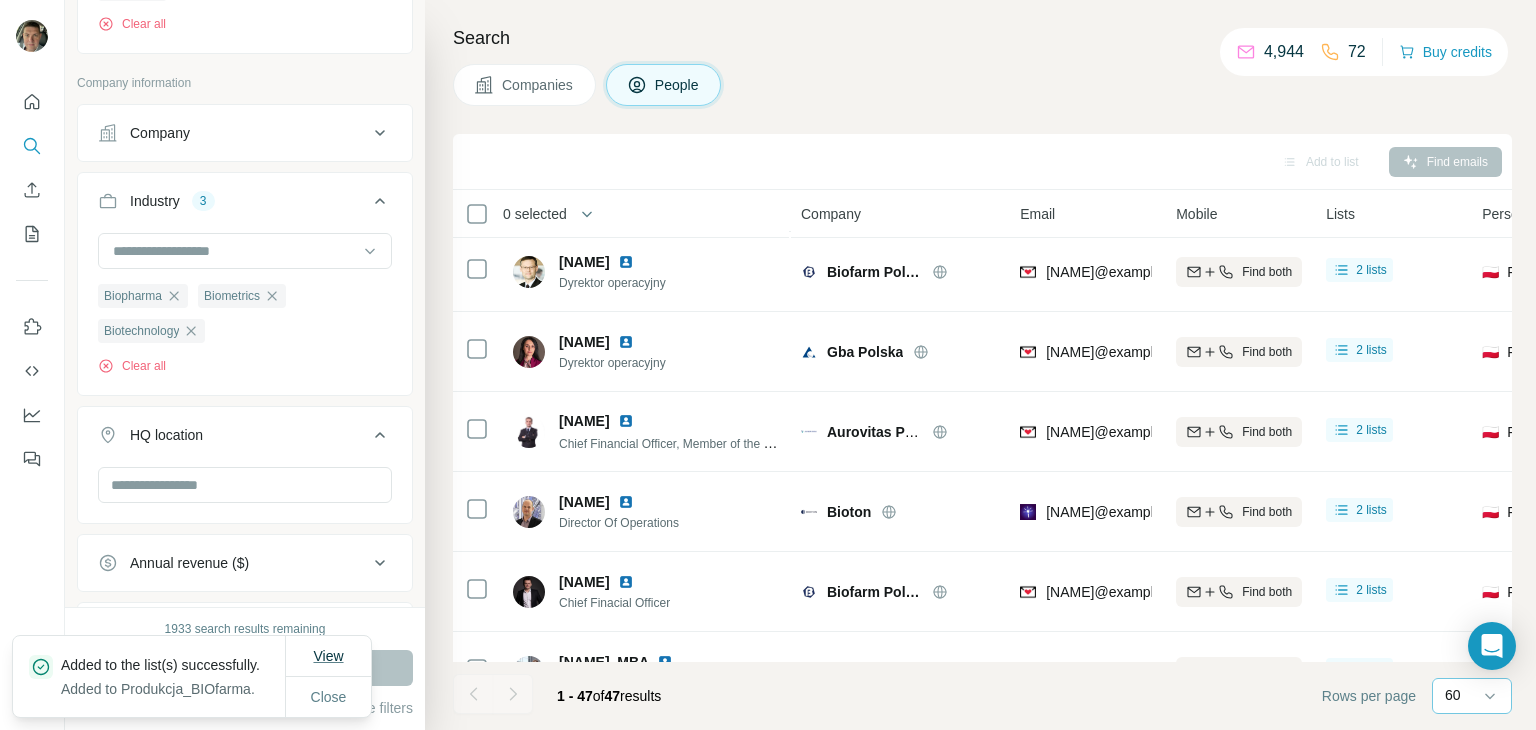 click on "View" at bounding box center [328, 656] 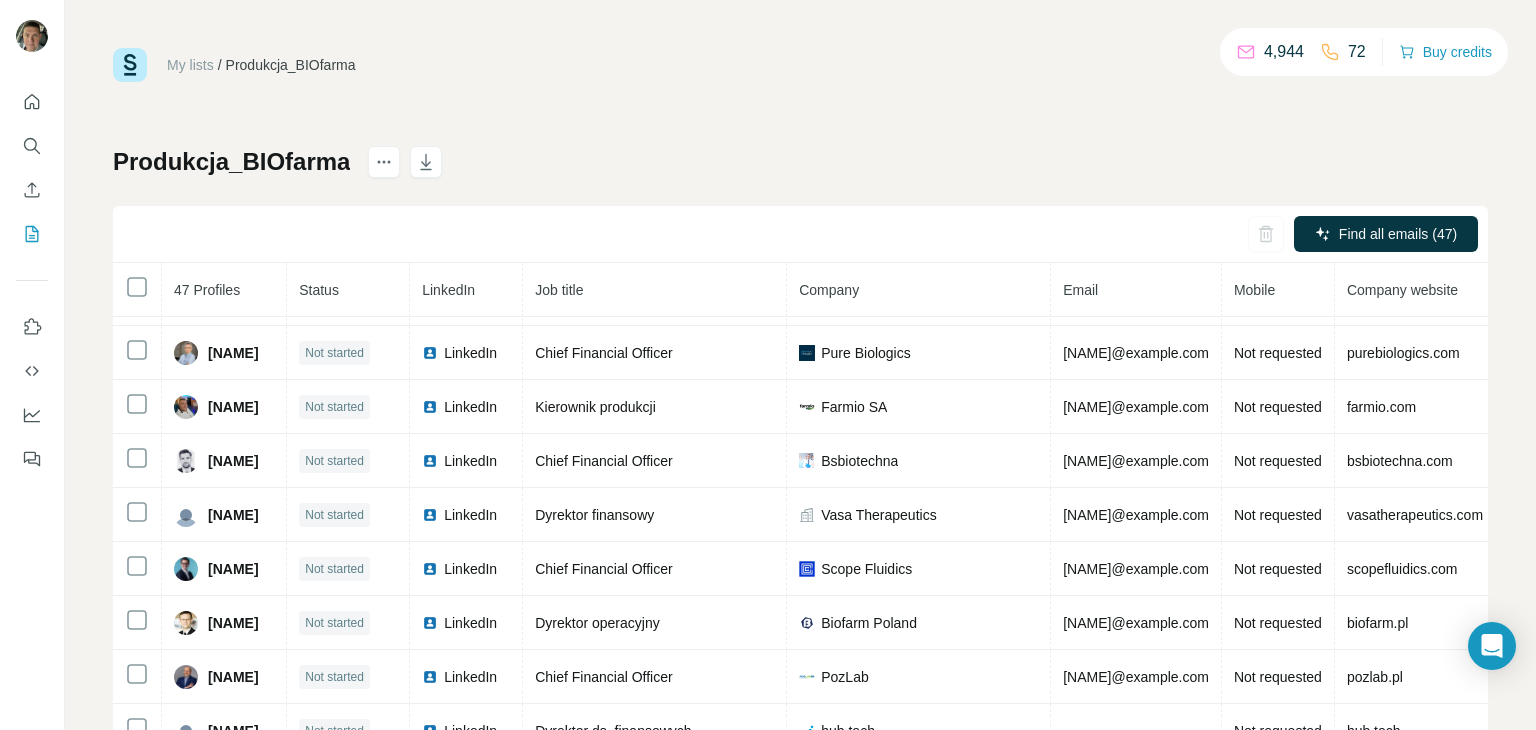 scroll, scrollTop: 2055, scrollLeft: 0, axis: vertical 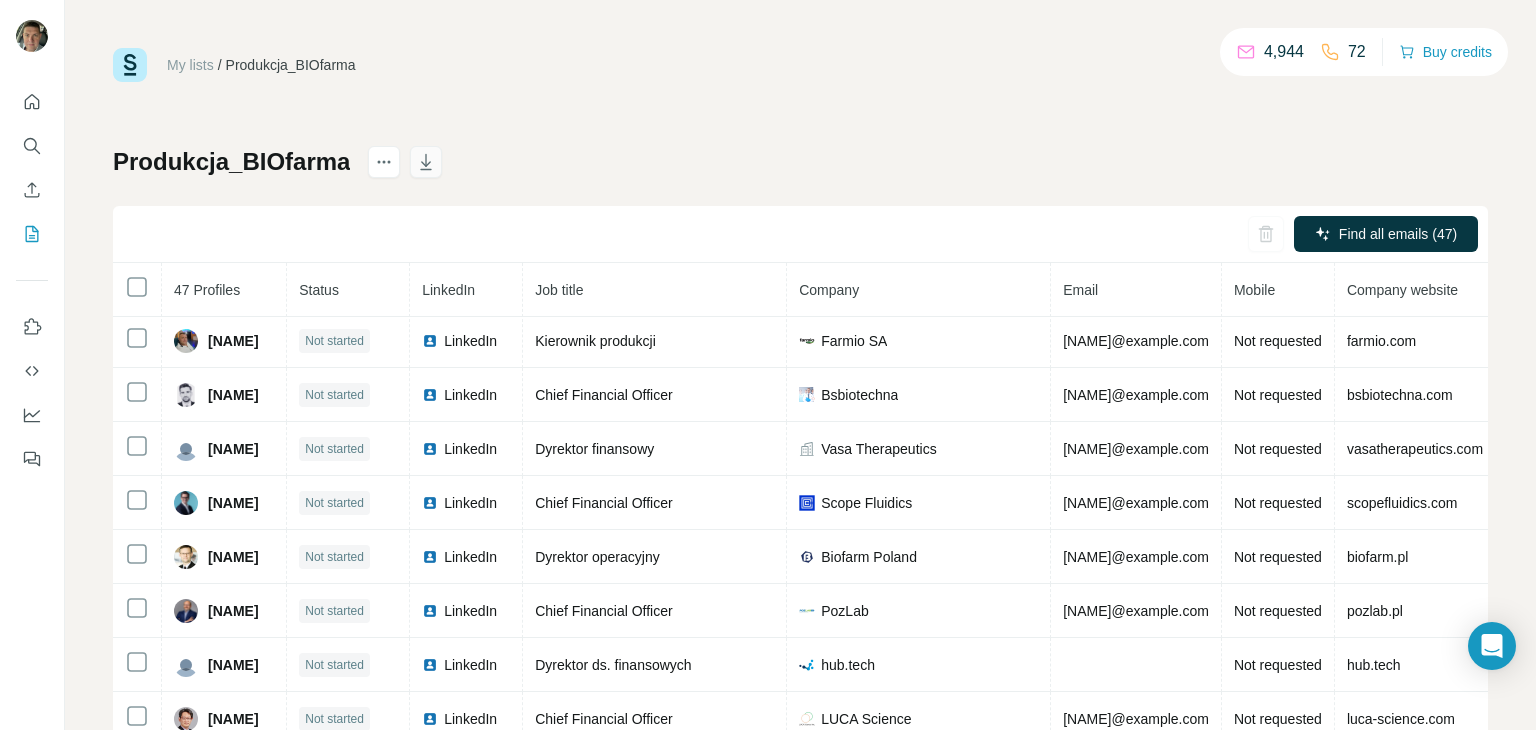 click 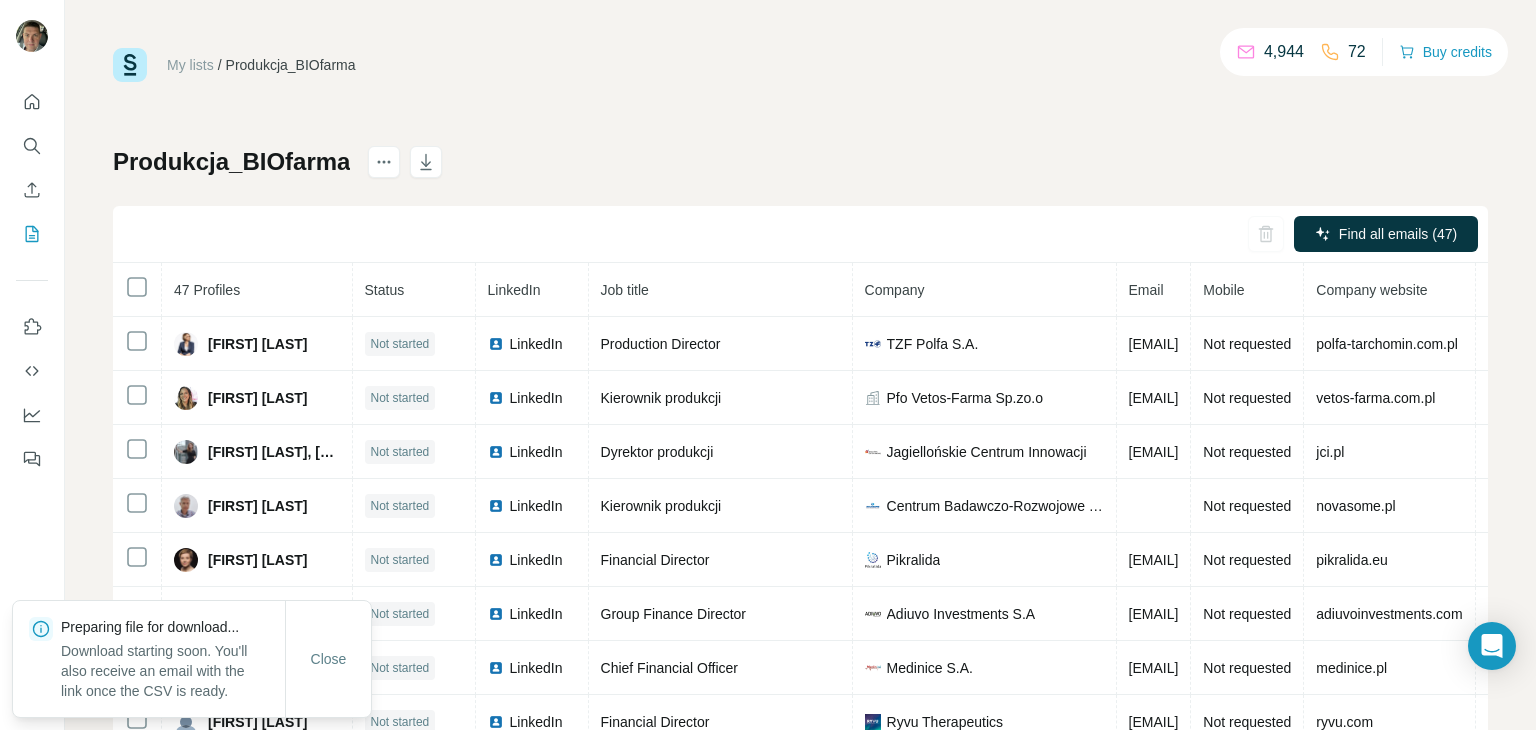 scroll, scrollTop: 0, scrollLeft: 0, axis: both 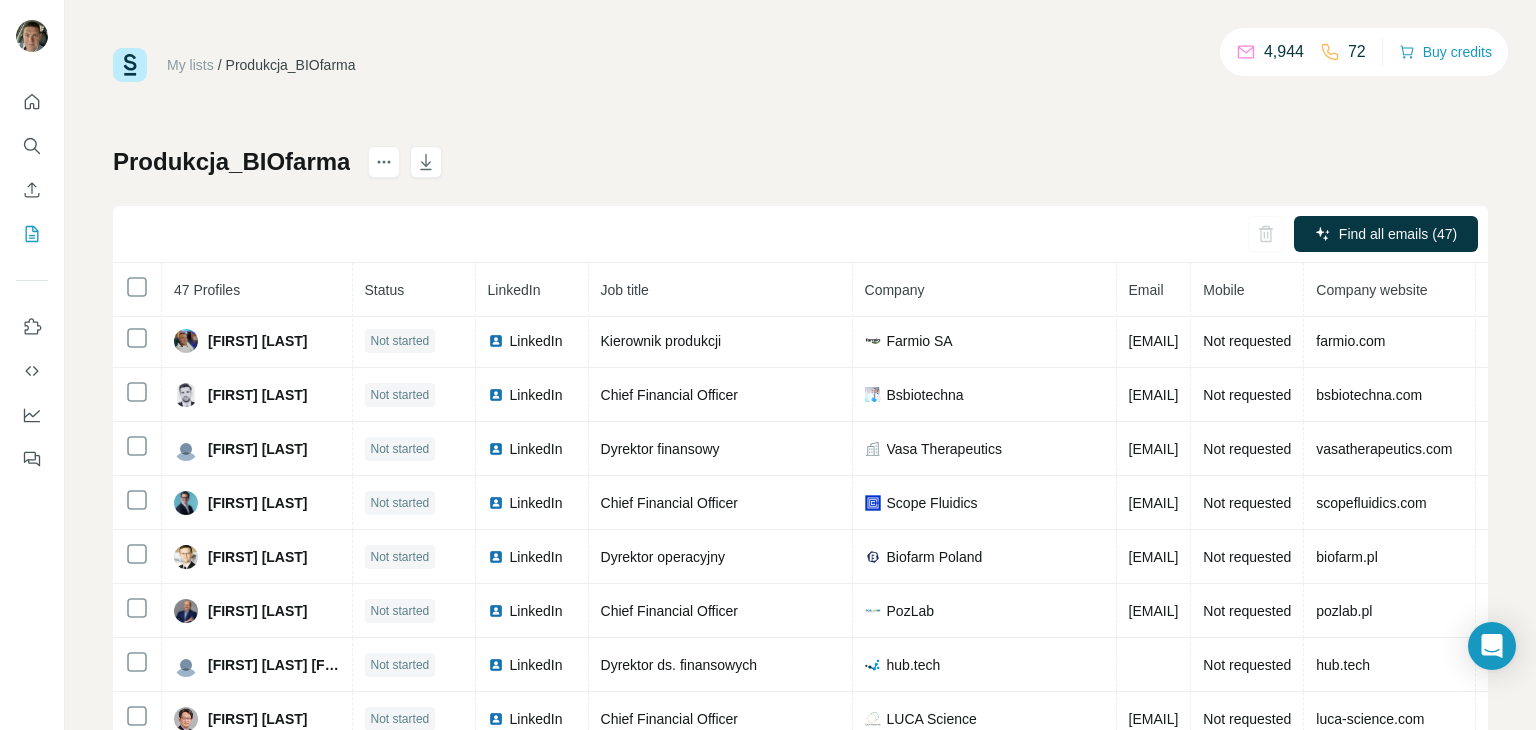 click on "My lists / Produkcja_BIOfarma 4,944 72 Buy credits Produkcja_BIOfarma Find all emails (47) 47 Profiles Status LinkedIn Job title Company Email Mobile Company website Landline Country [FIRST] [LAST] Not started LinkedIn Production Director TZF Polfa S.A. [EMAIL] Not requested polfa-tarchomin.com.pl Poland [FIRST] [LAST] Not started LinkedIn Kierownik produkcji Pfo Vetos-Farma Sp.zo.o [EMAIL] Not requested vetos-farma.com.pl Poland [FIRST] [LAST], [TITLE] Not started LinkedIn Dyrektor produkcji Jagiellońskie Centrum Innowacji [EMAIL] Not requested jci.pl Poland [FIRST] [LAST] Not started LinkedIn Kierownik produkcji Centrum Badawczo-Rozwojowe Novasome Not requested novasome.pl Poland [FIRST] [LAST] Not started LinkedIn Financial Director Pikralida [EMAIL] Not requested pikralida.eu Poland [FIRST] [LAST] Not started LinkedIn Group Finance Director Adiuvo Investments S.A [EMAIL] Poland" at bounding box center [800, 419] 